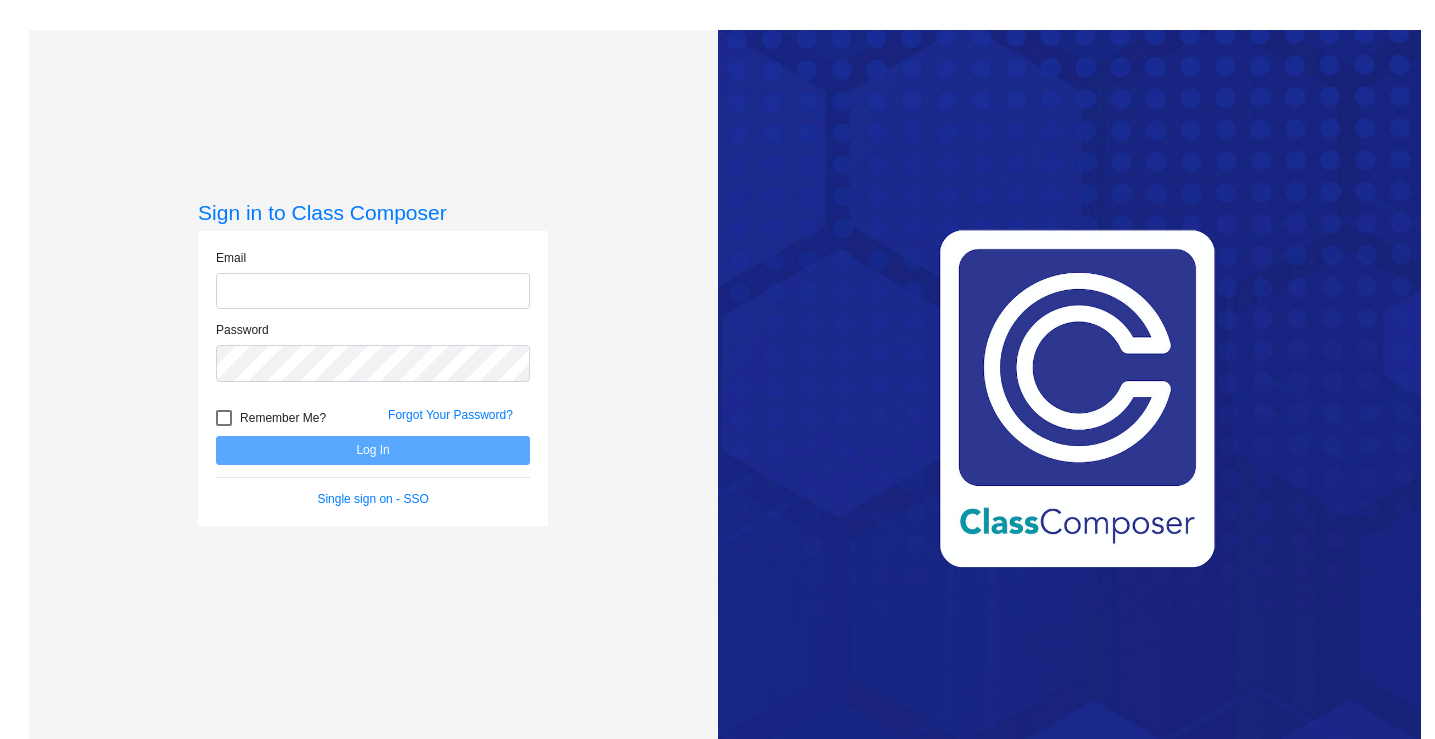 scroll, scrollTop: 0, scrollLeft: 0, axis: both 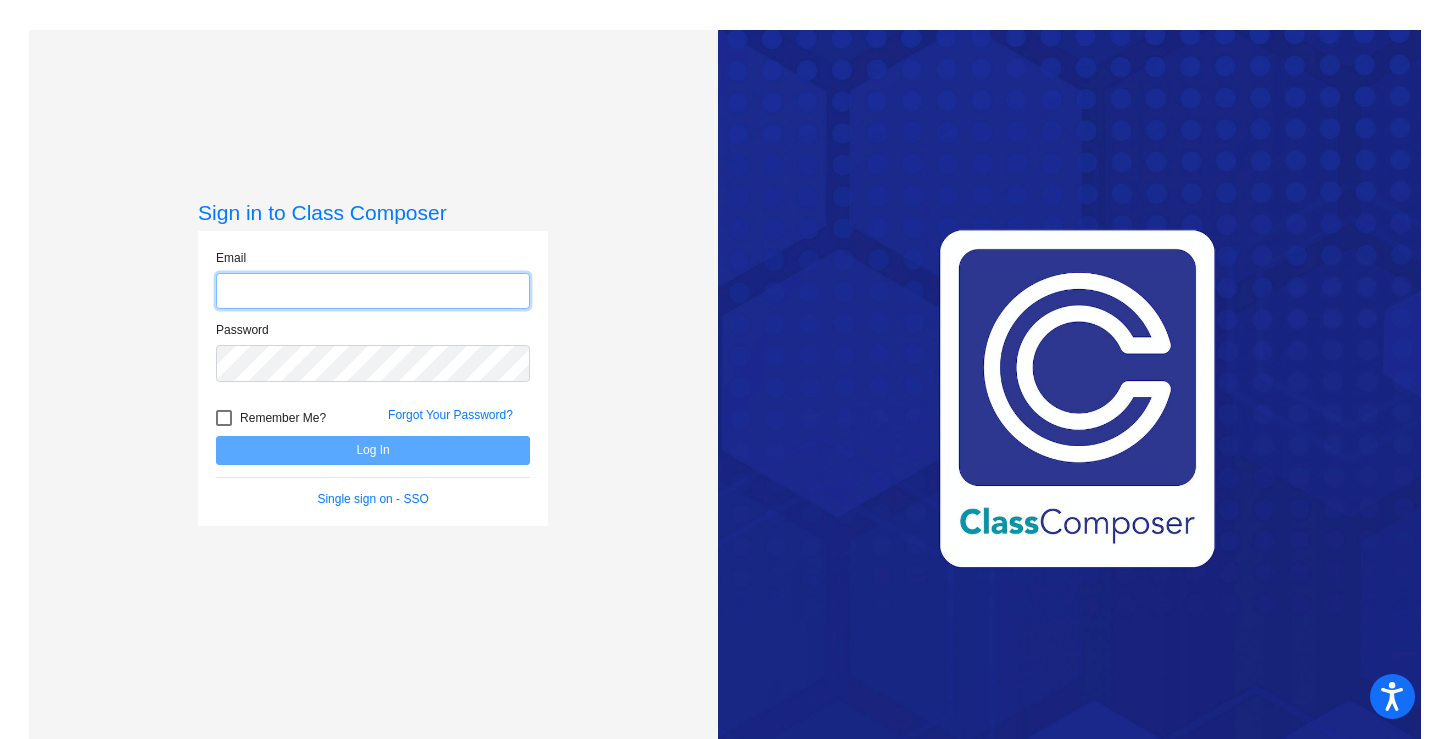 type on "[FIRST]@[example.com]" 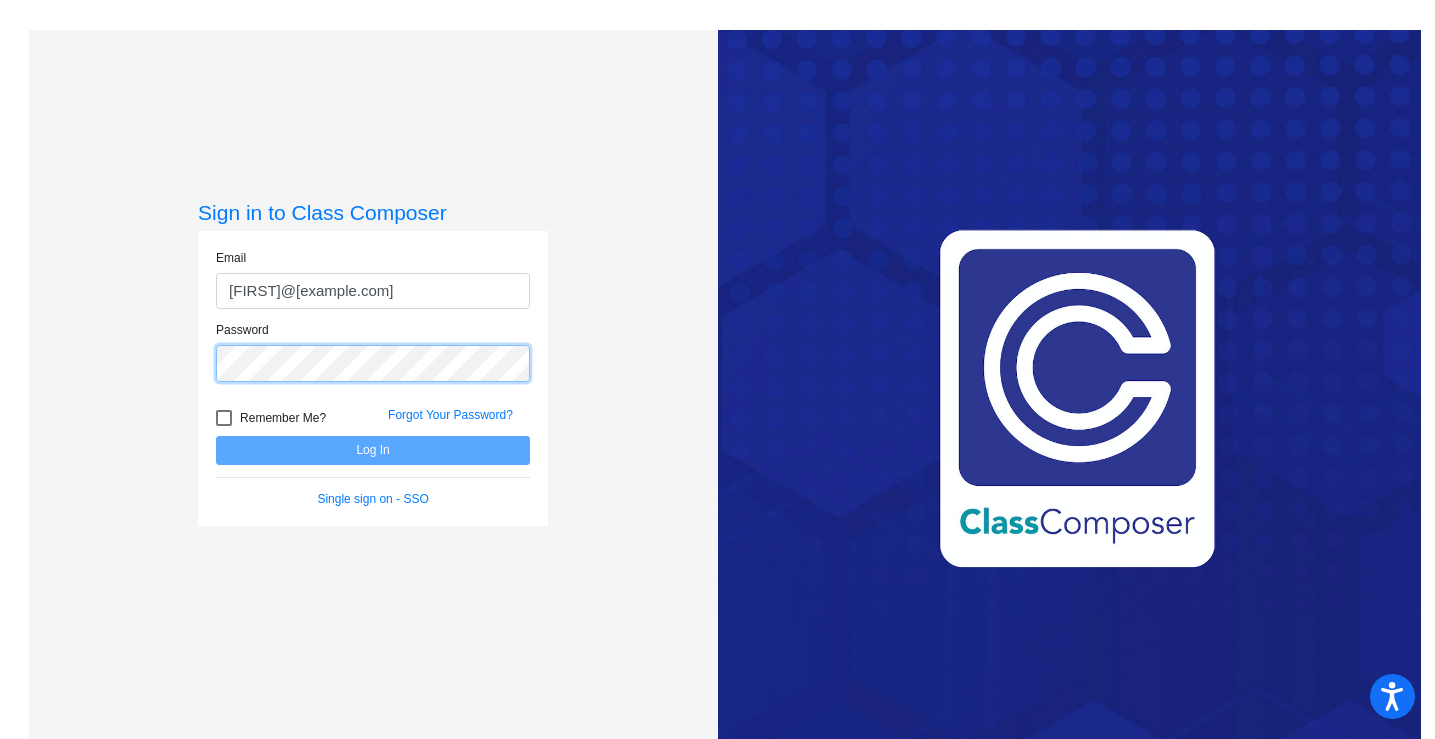 click on "Log In" 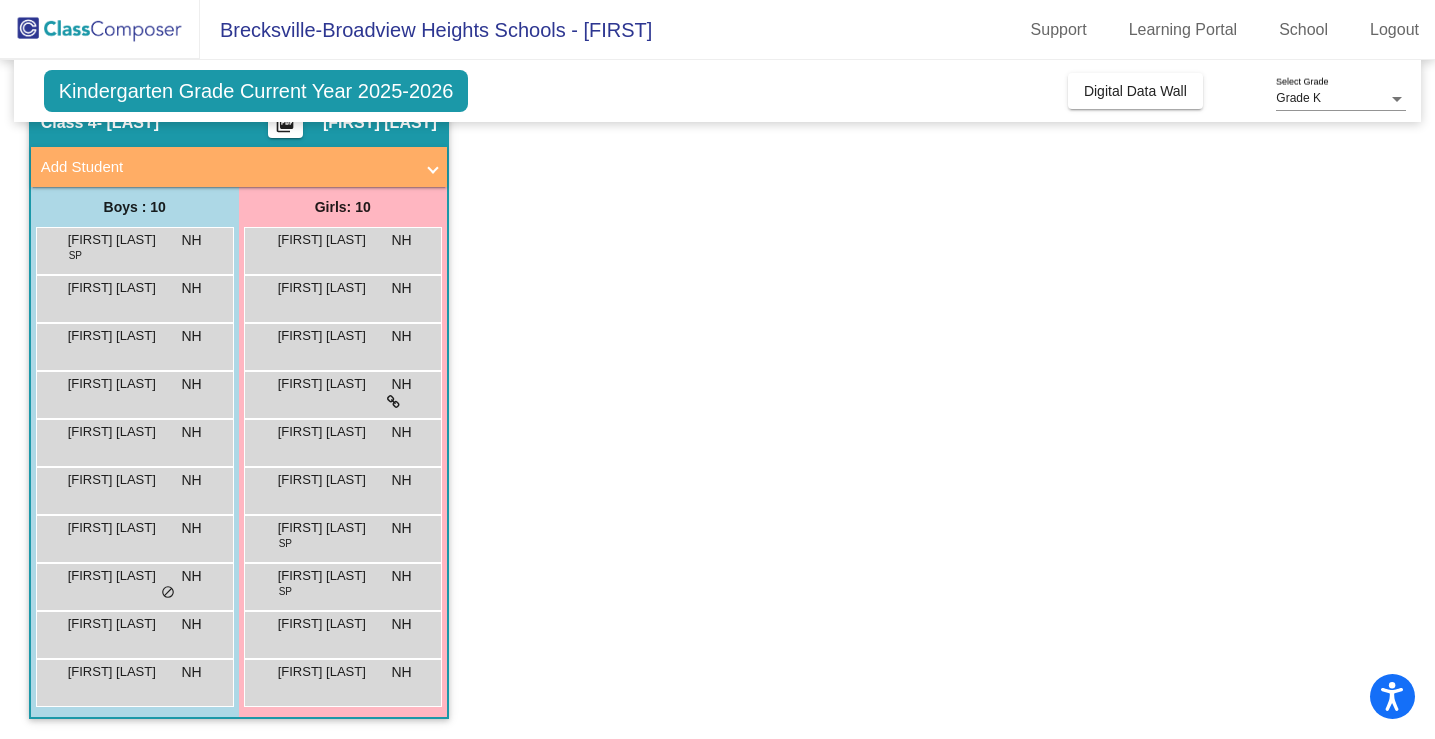 scroll, scrollTop: 93, scrollLeft: 0, axis: vertical 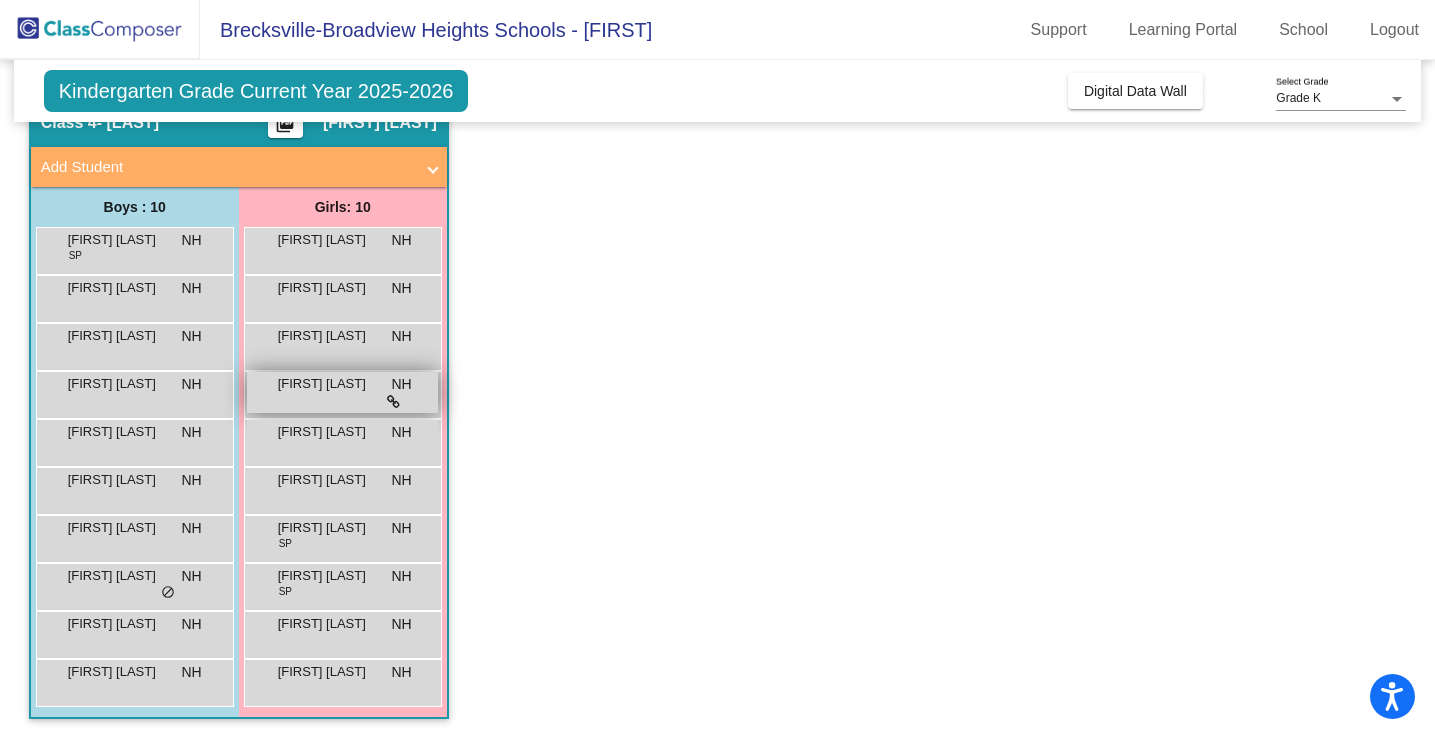 click on "[FIRST] [LAST] NH lock do_not_disturb_alt" at bounding box center [342, 392] 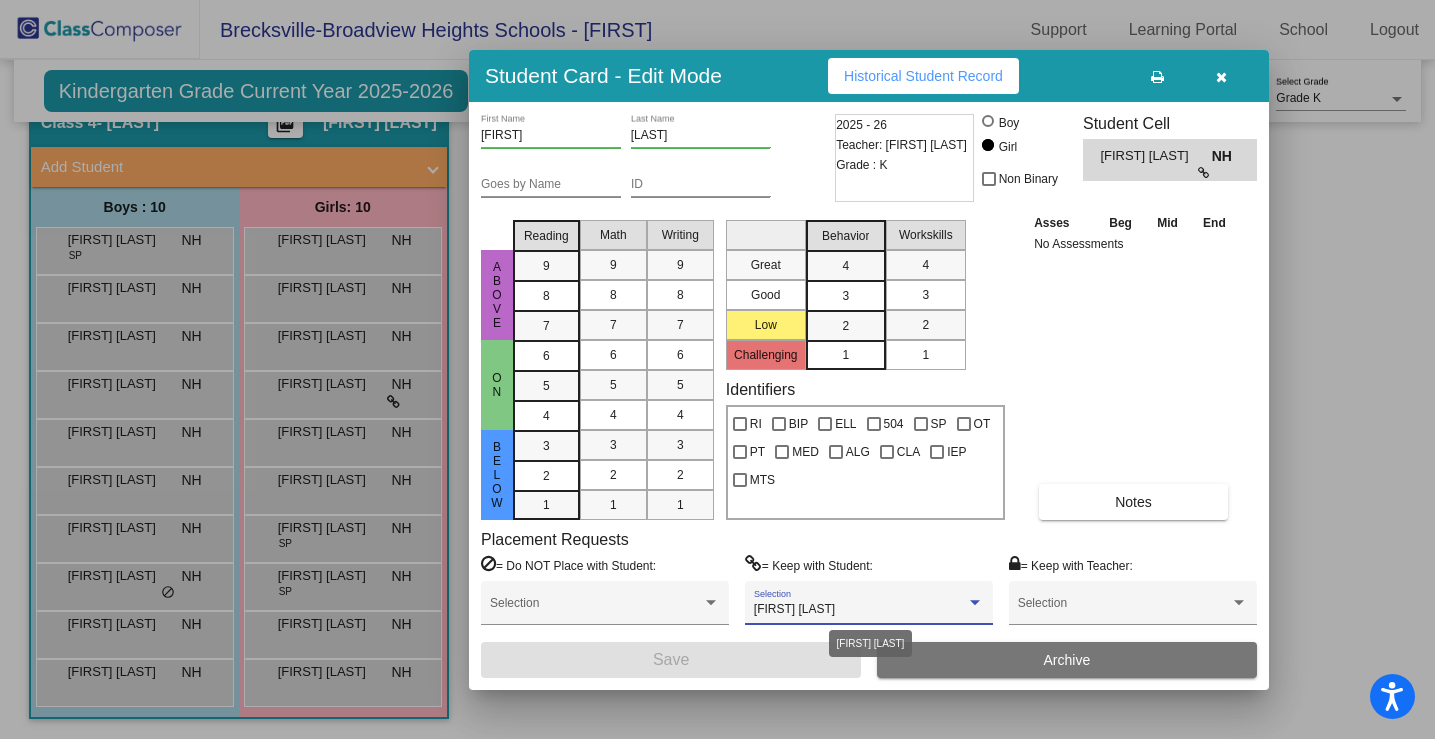 click on "[FIRST] [LAST]" at bounding box center [860, 610] 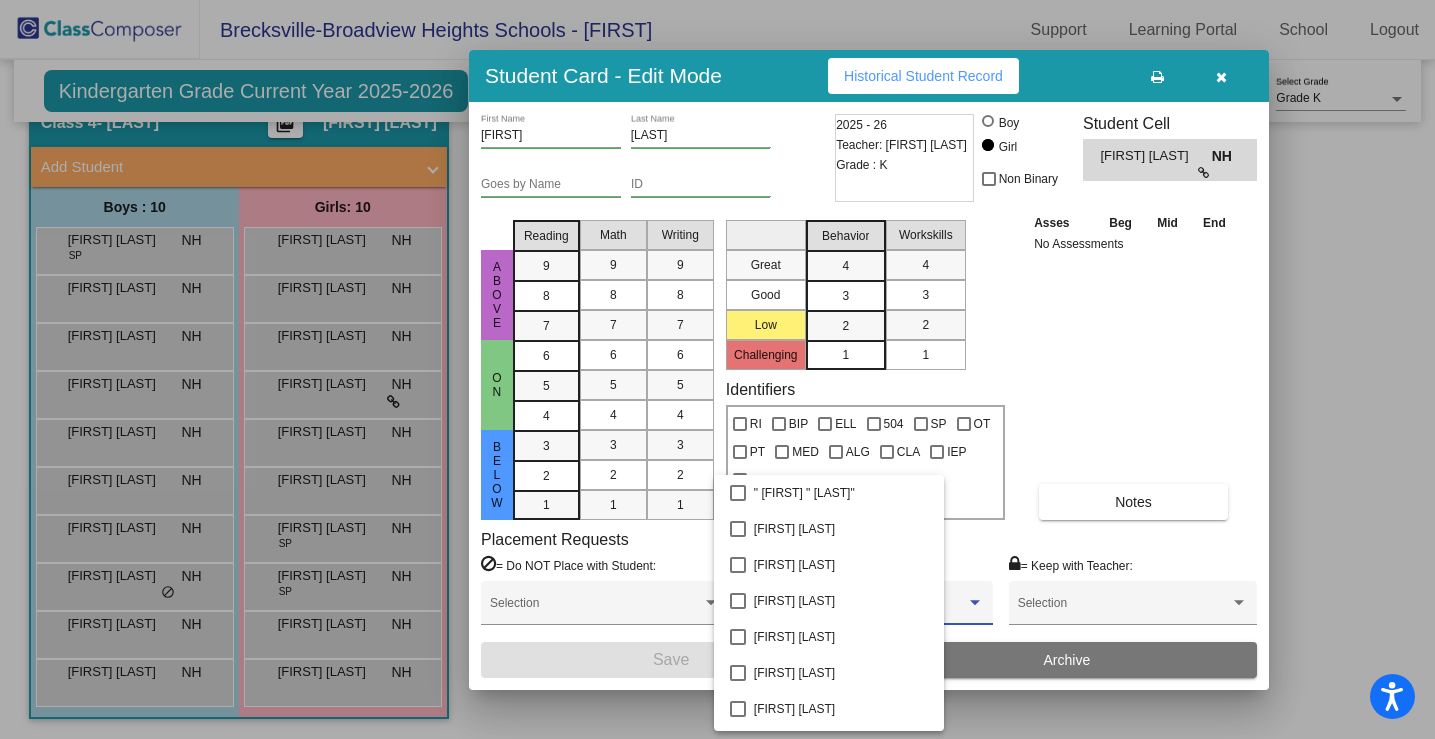 scroll, scrollTop: 3124, scrollLeft: 0, axis: vertical 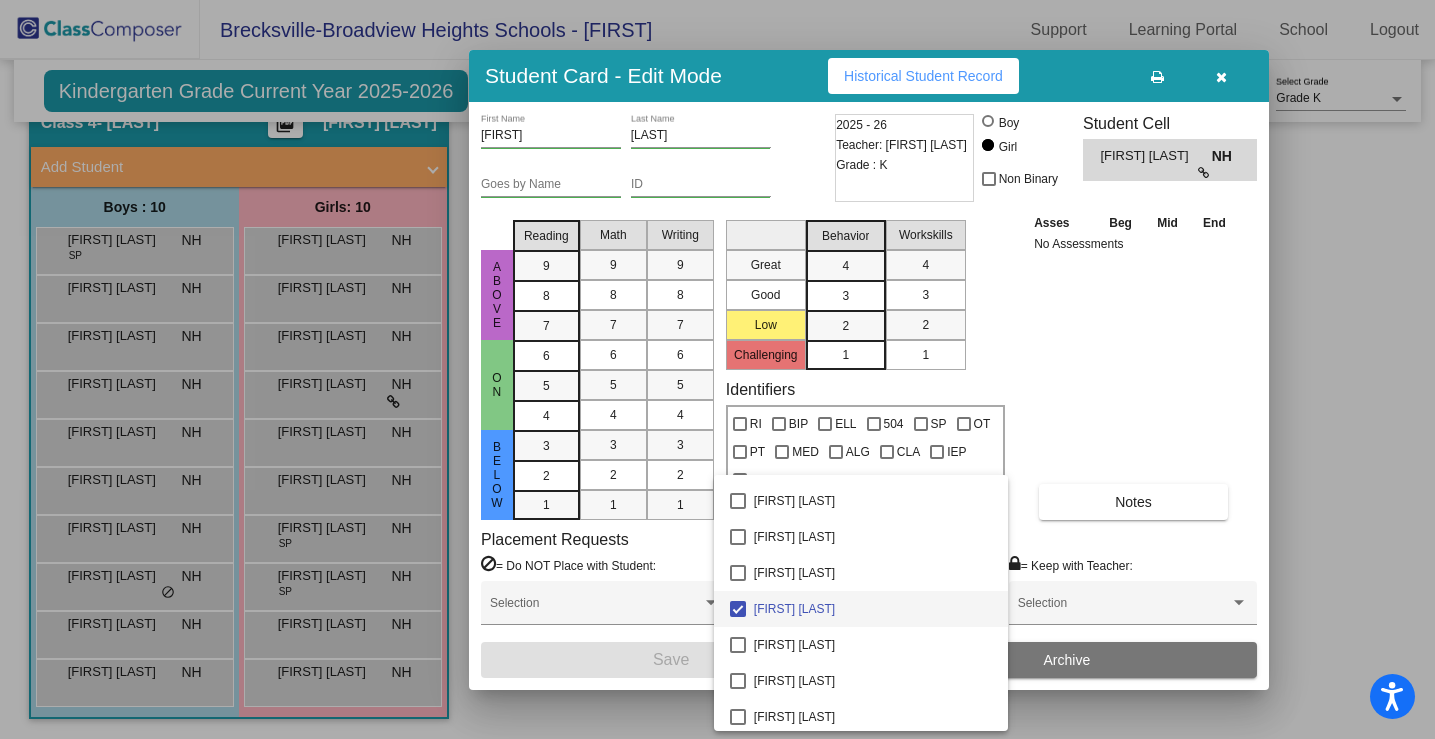 click at bounding box center (717, 369) 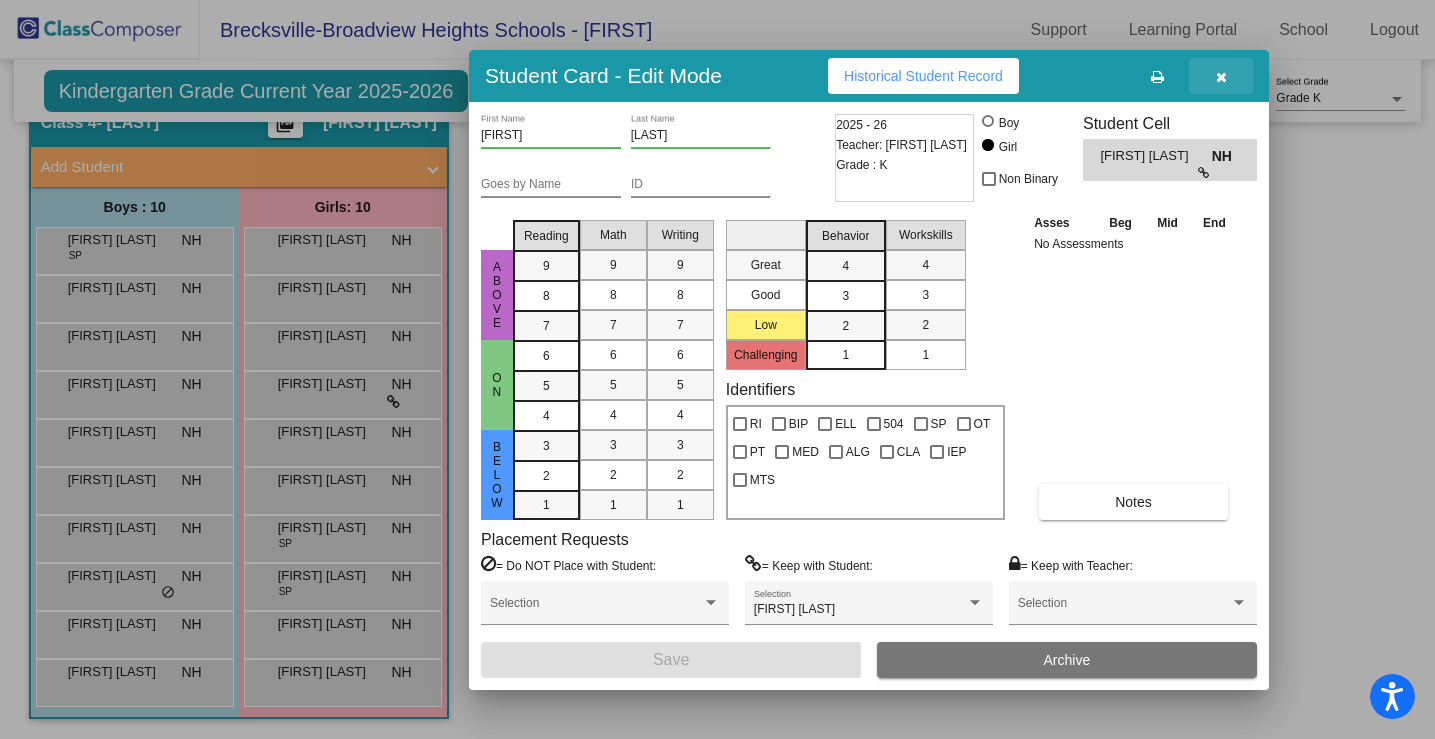 click at bounding box center [1221, 77] 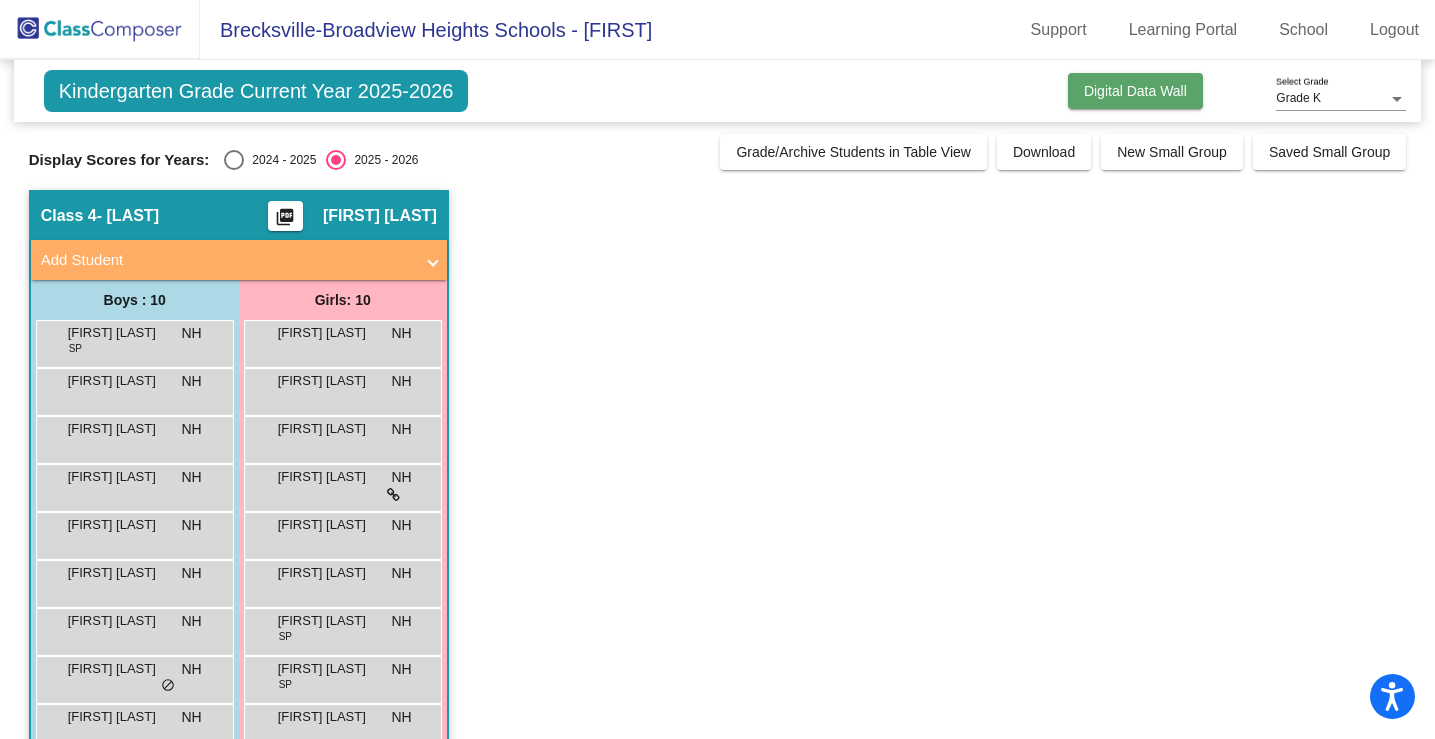 scroll, scrollTop: 0, scrollLeft: 0, axis: both 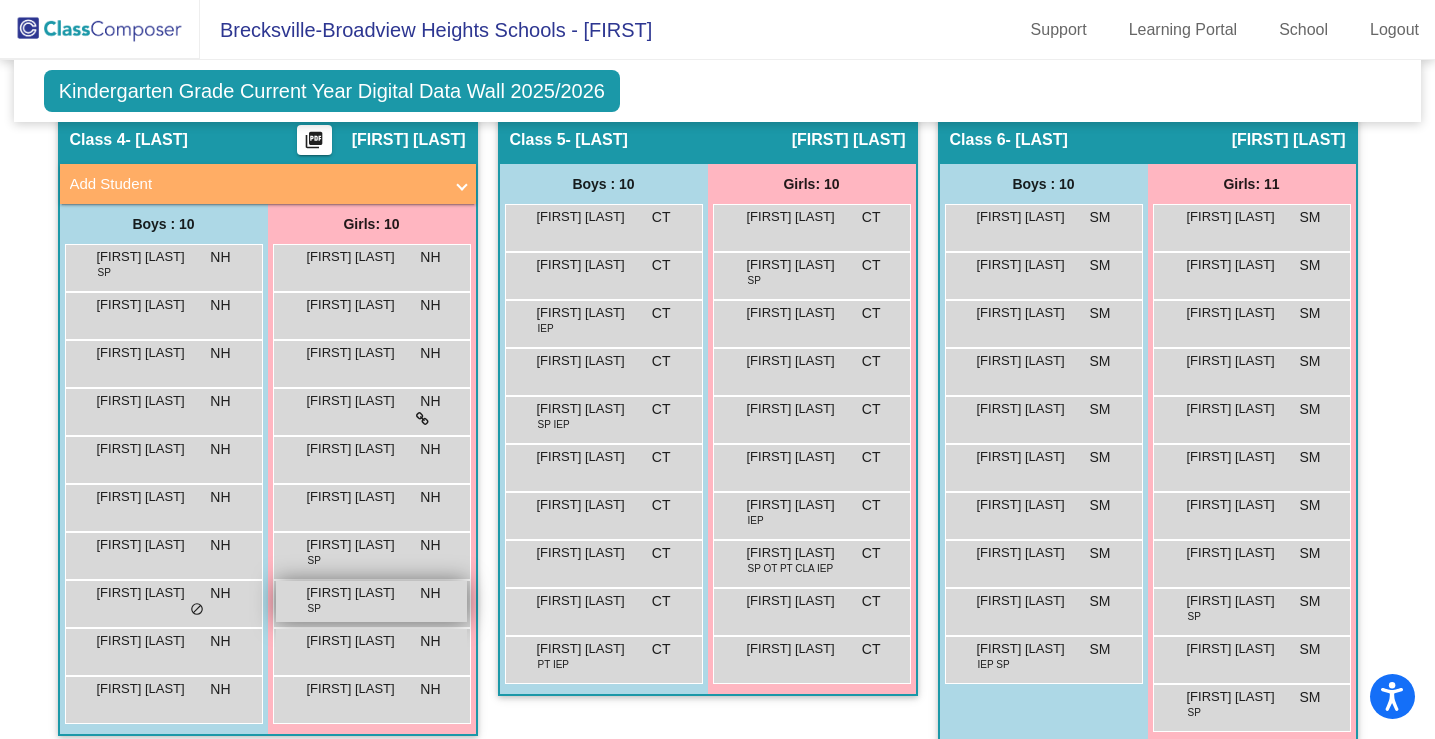 click on "[FIRST] [LAST]" at bounding box center [357, 593] 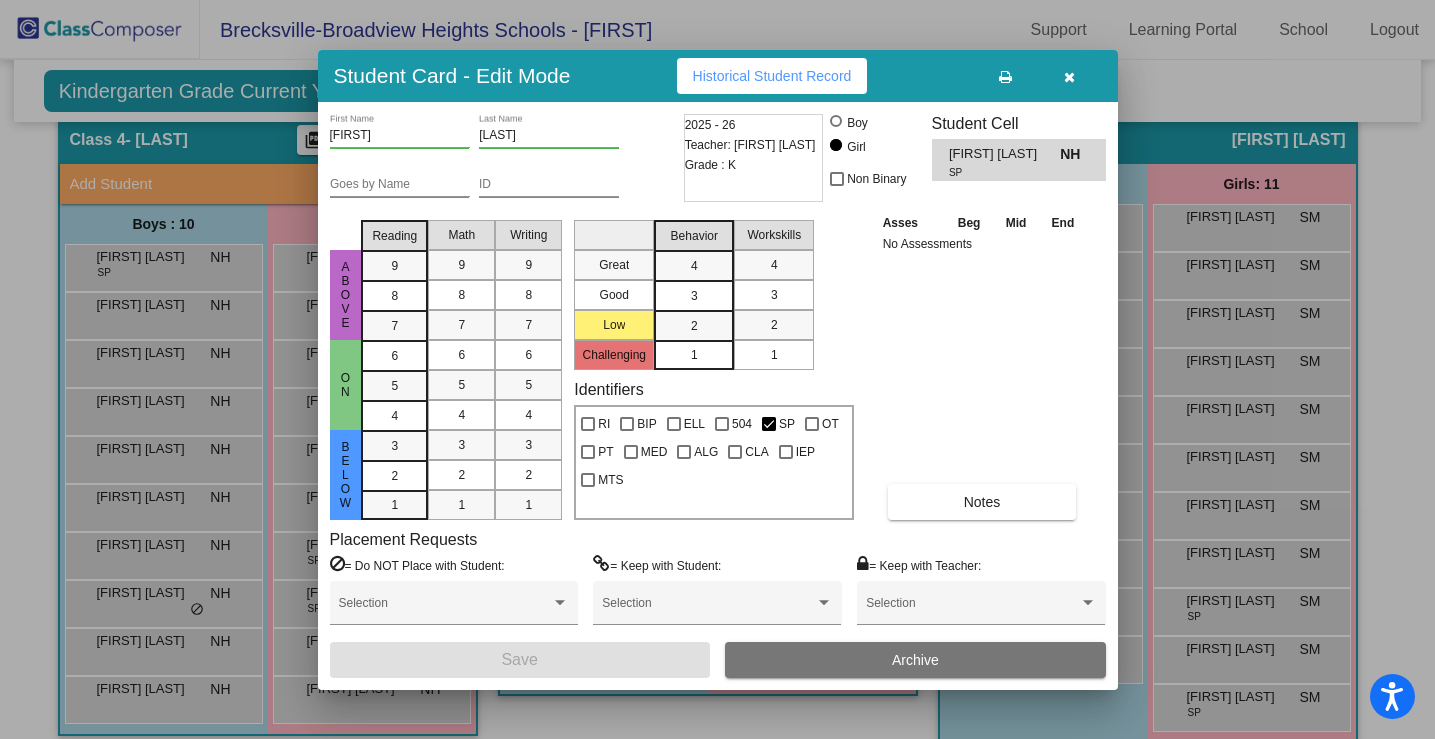 click on "Historical Student Record" at bounding box center [772, 76] 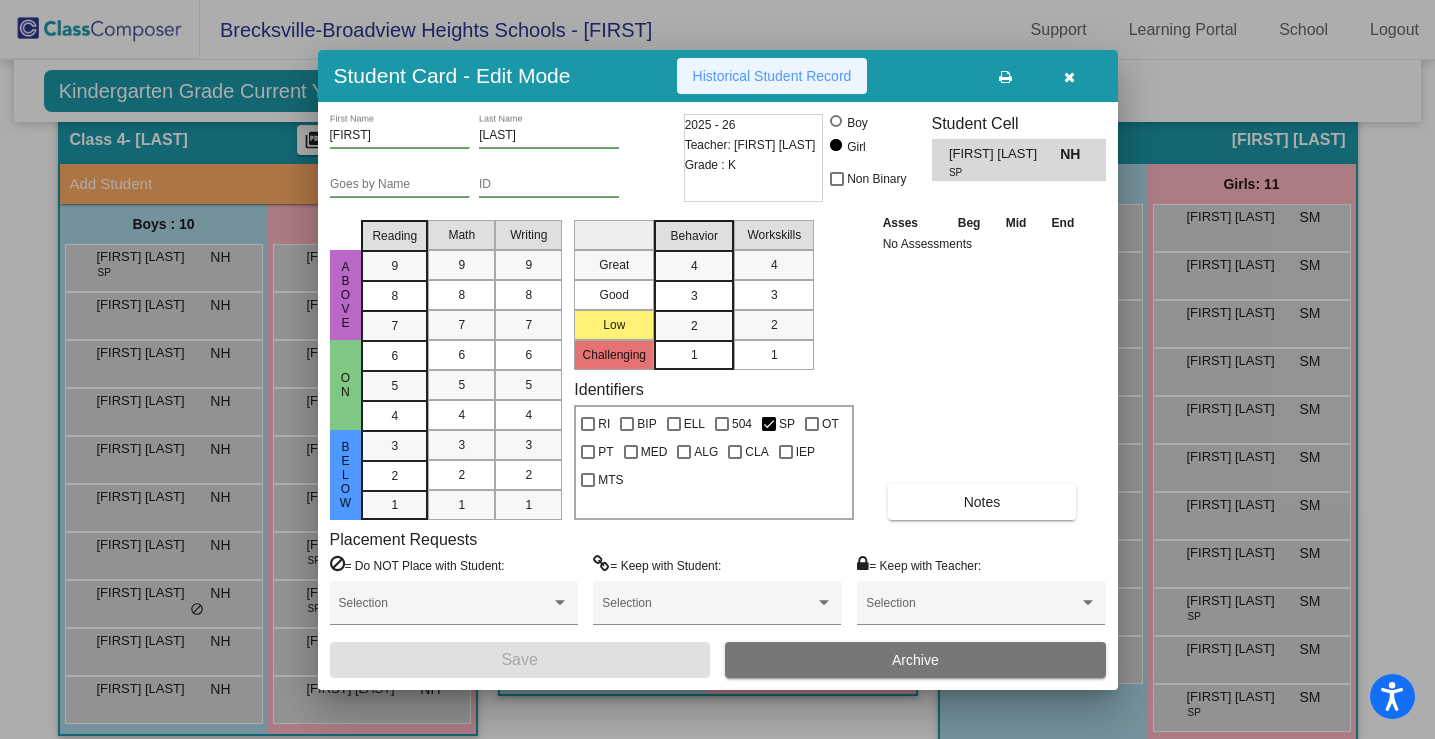 click on "Historical Student Record" at bounding box center [772, 76] 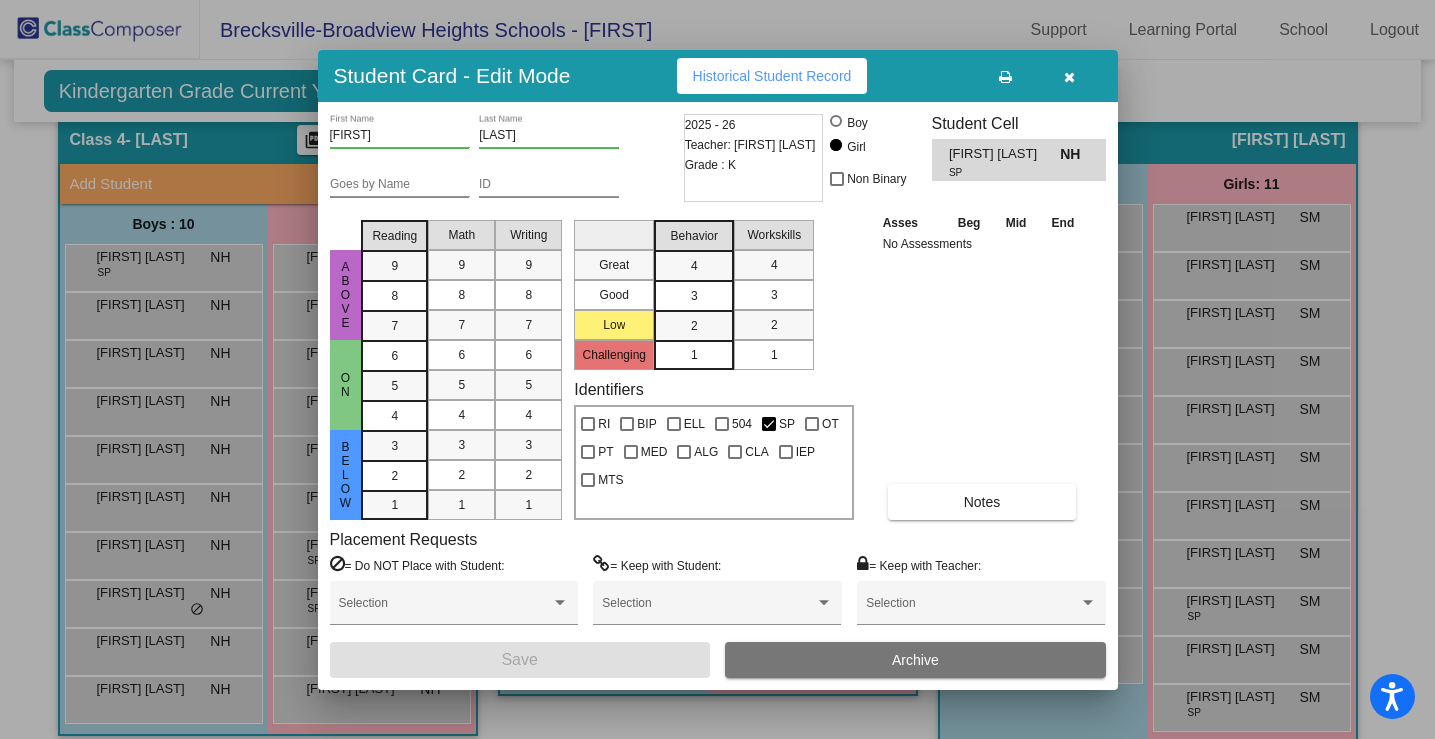click on "Historical Student Record" at bounding box center (772, 76) 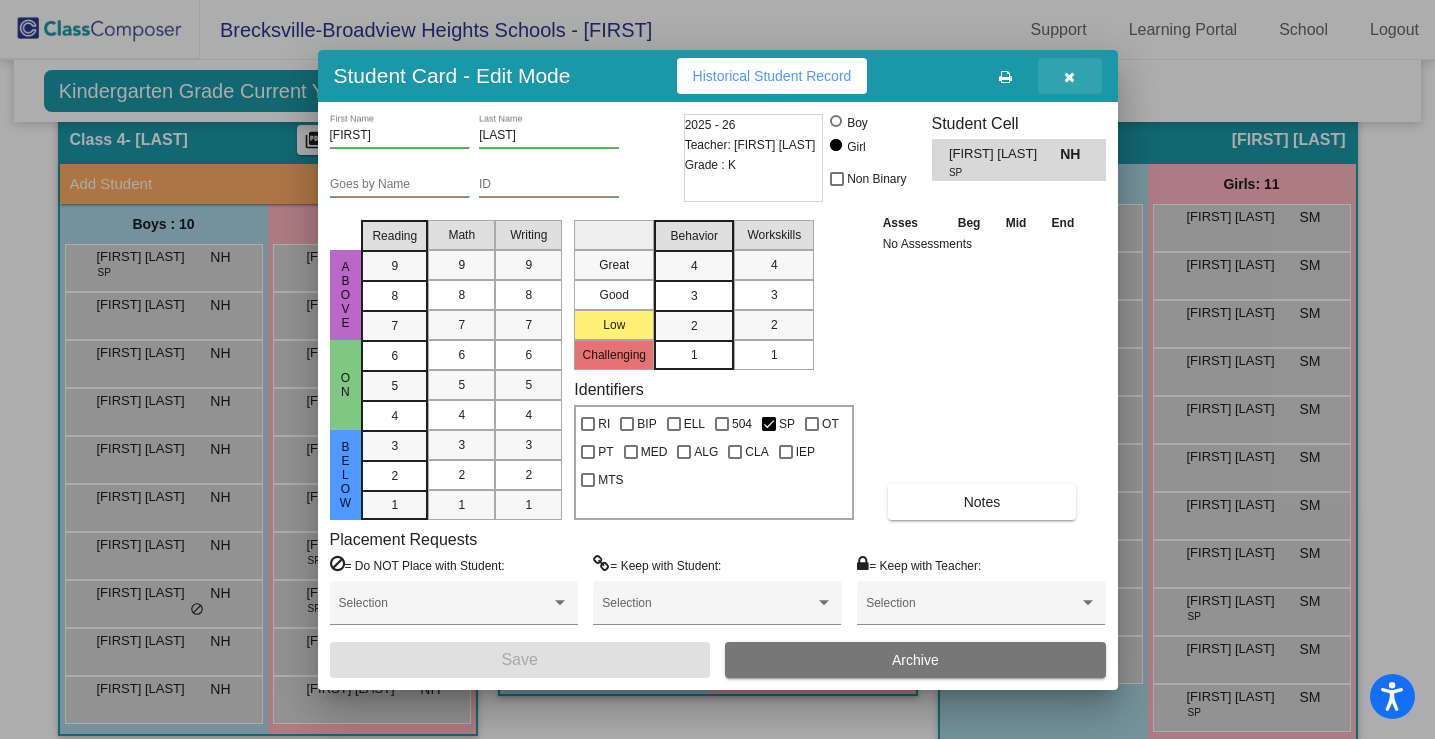 click at bounding box center (1069, 77) 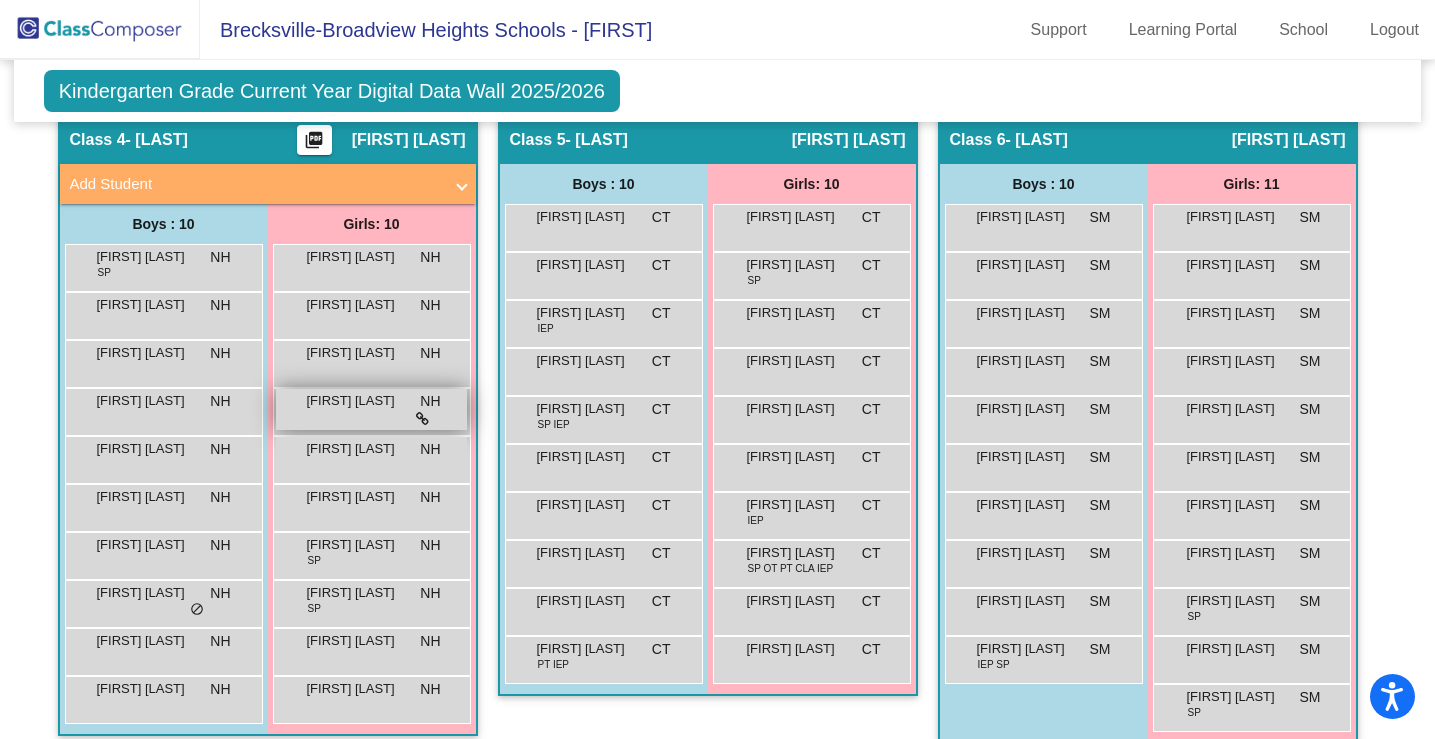 click on "[FIRST] [LAST]" at bounding box center (357, 401) 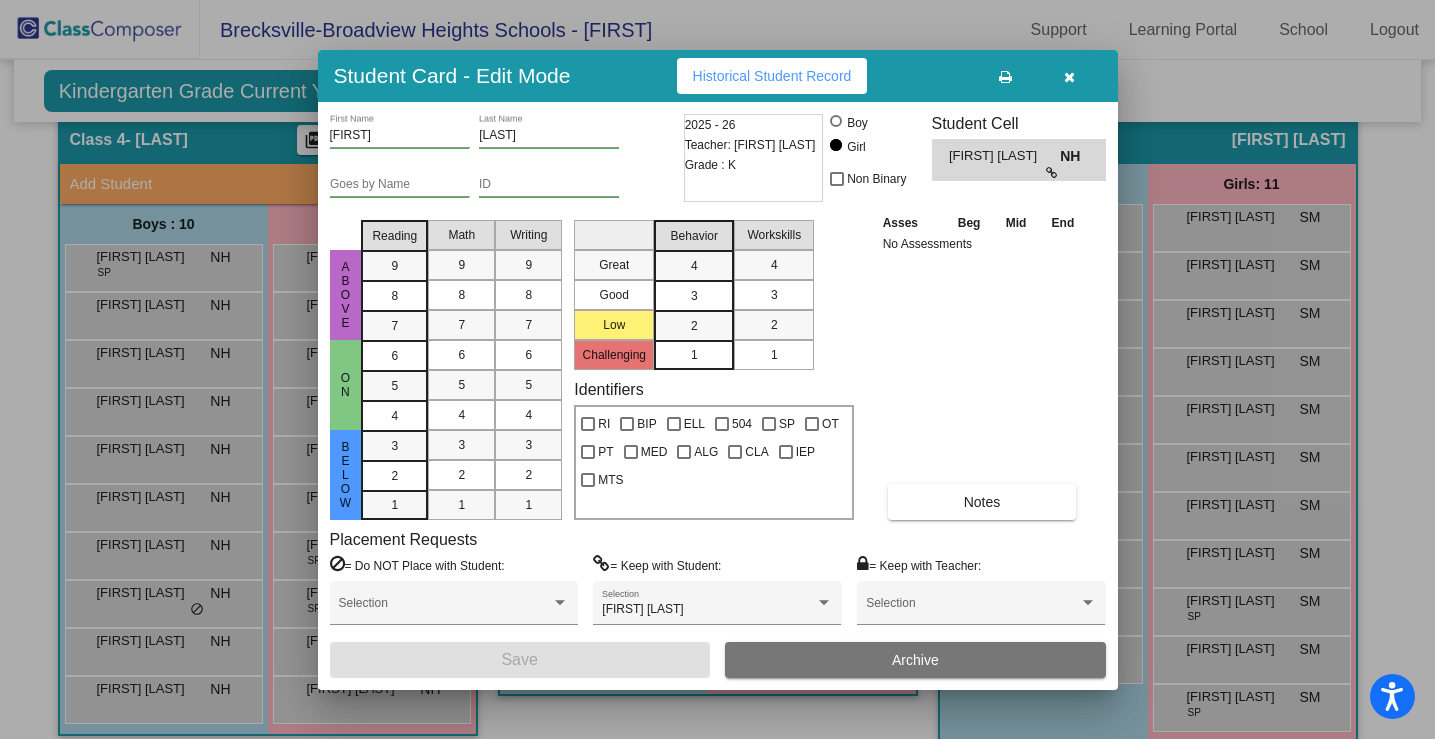 click on "Historical Student Record" at bounding box center [772, 76] 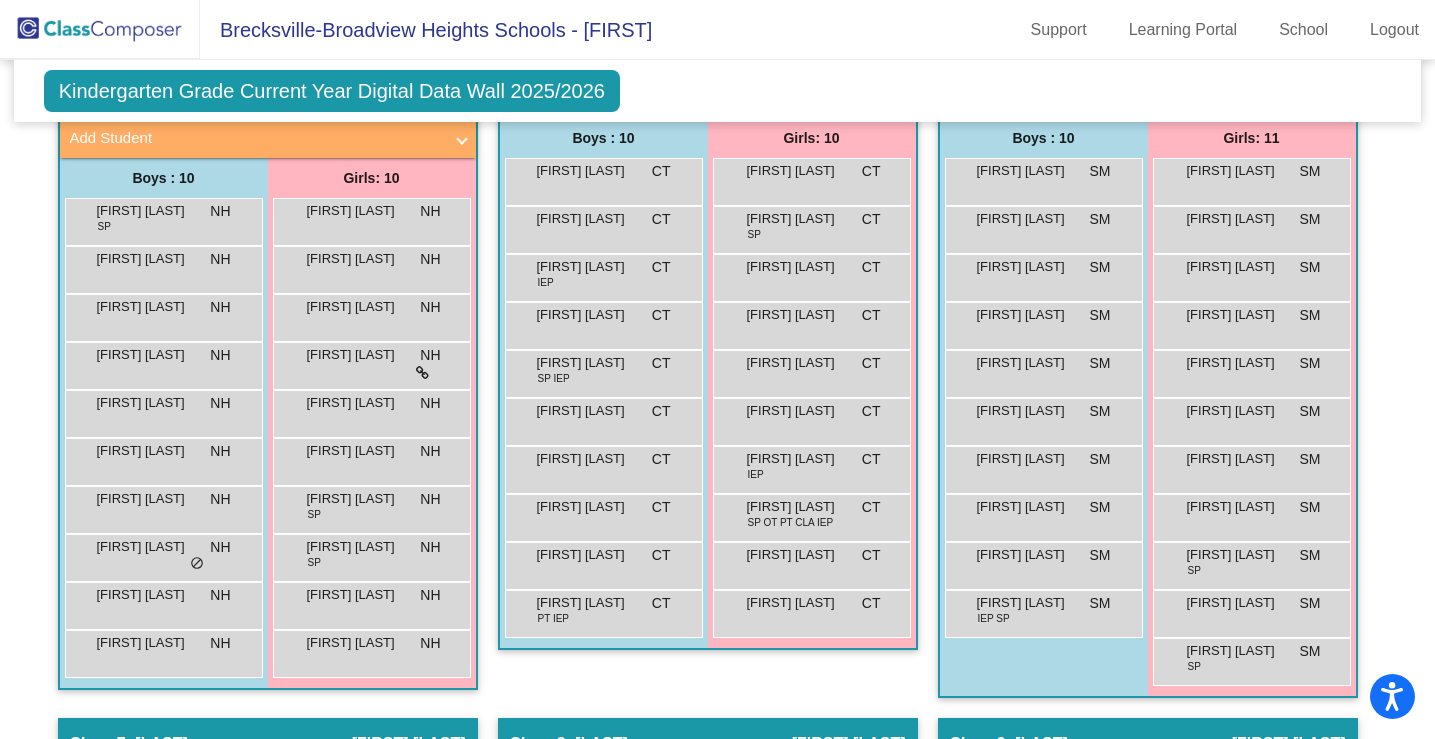 scroll, scrollTop: 1405, scrollLeft: 0, axis: vertical 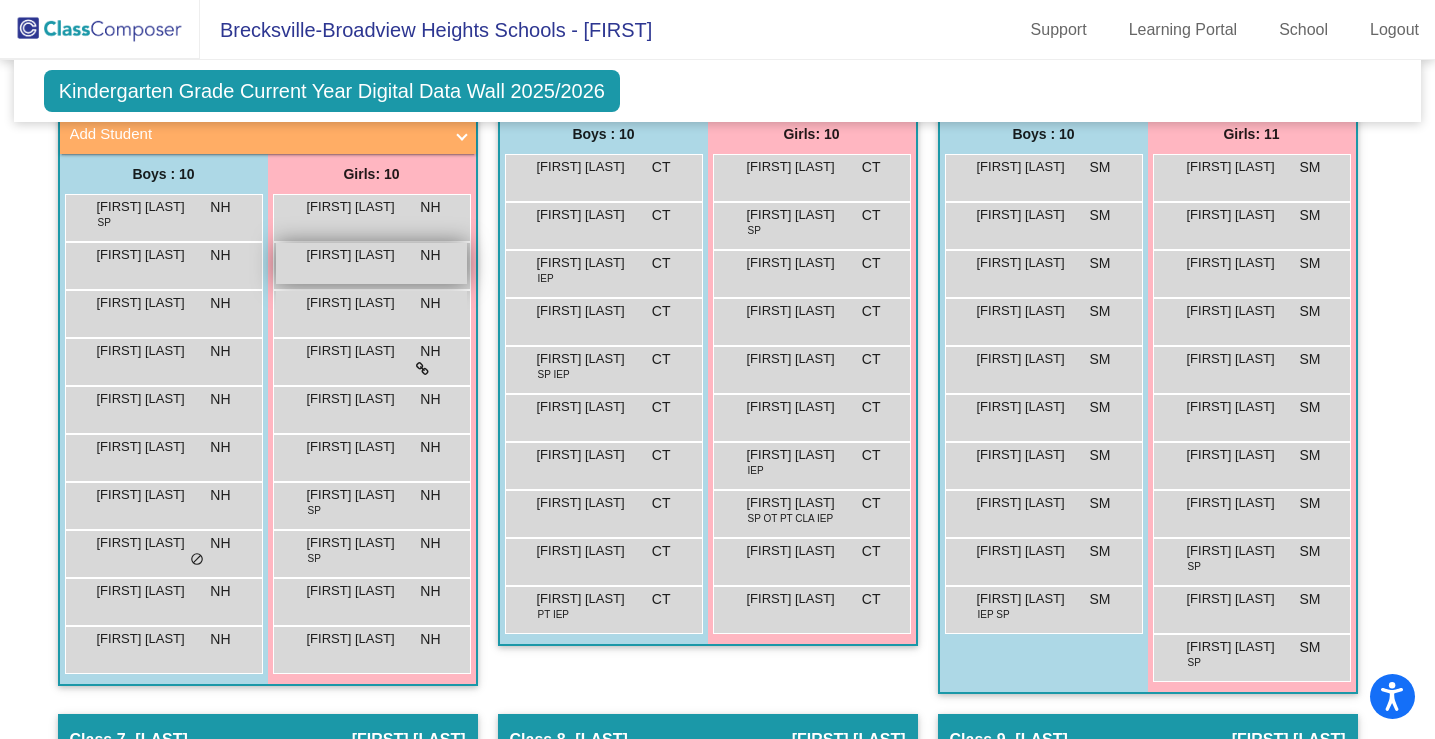 click on "[FIRST] [LAST] NH lock do_not_disturb_alt" at bounding box center (371, 263) 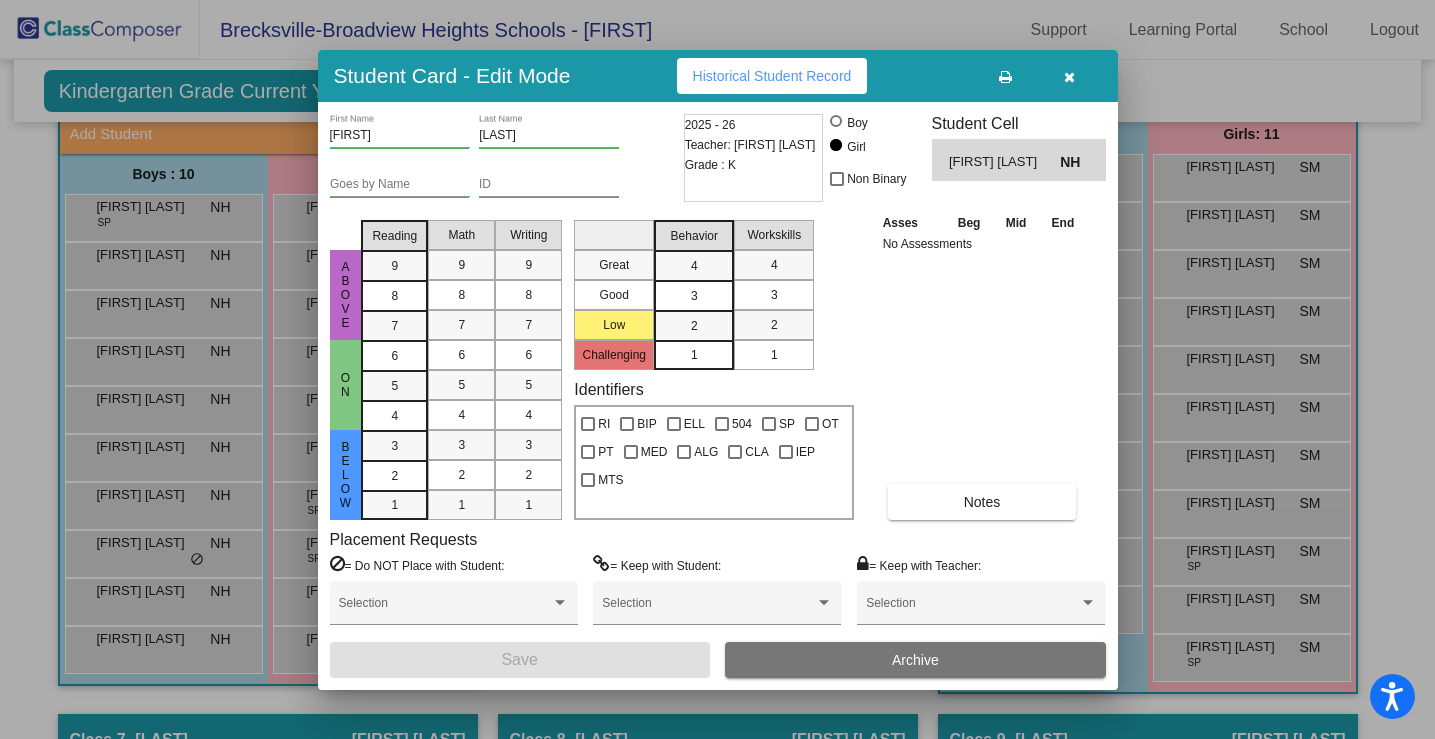 click on "Historical Student Record" at bounding box center (772, 76) 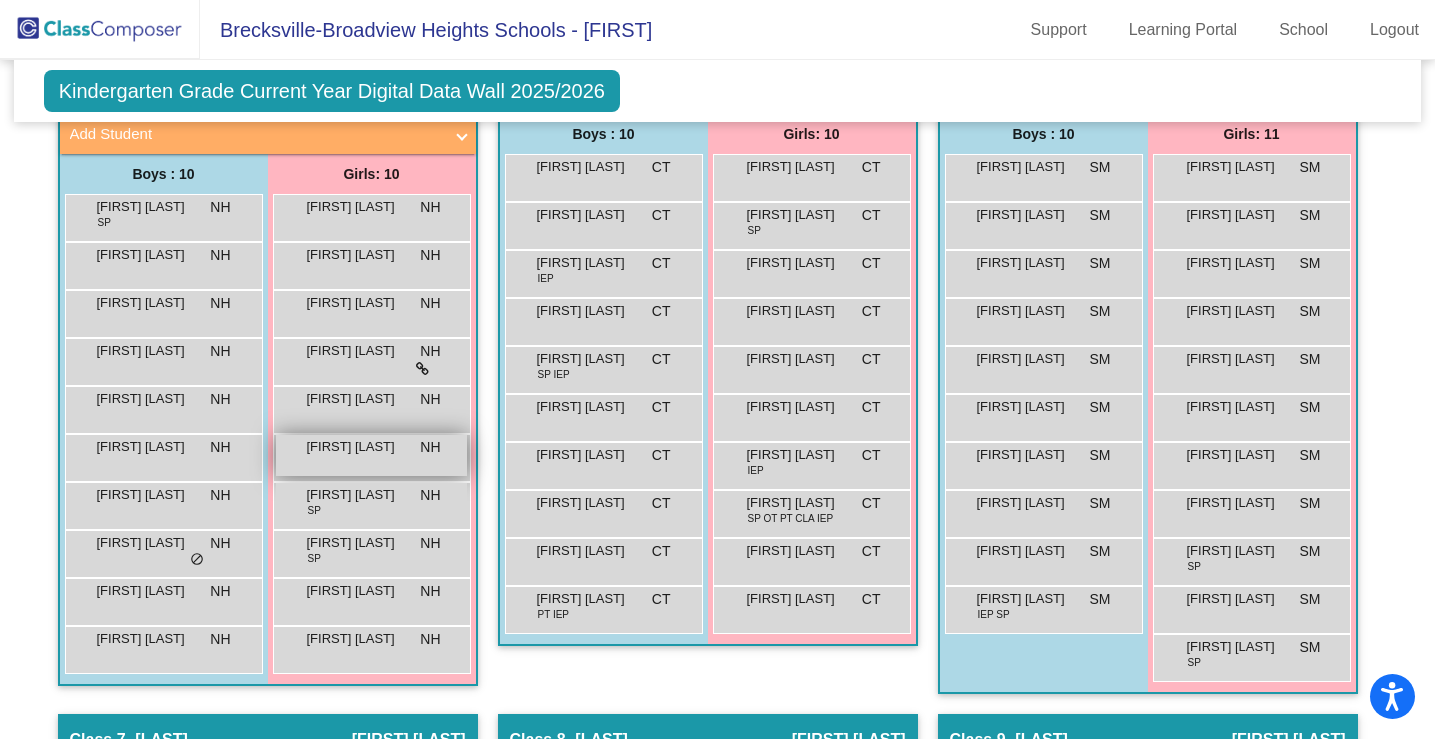 click on "[FIRST] [LAST] NH lock do_not_disturb_alt" at bounding box center (371, 455) 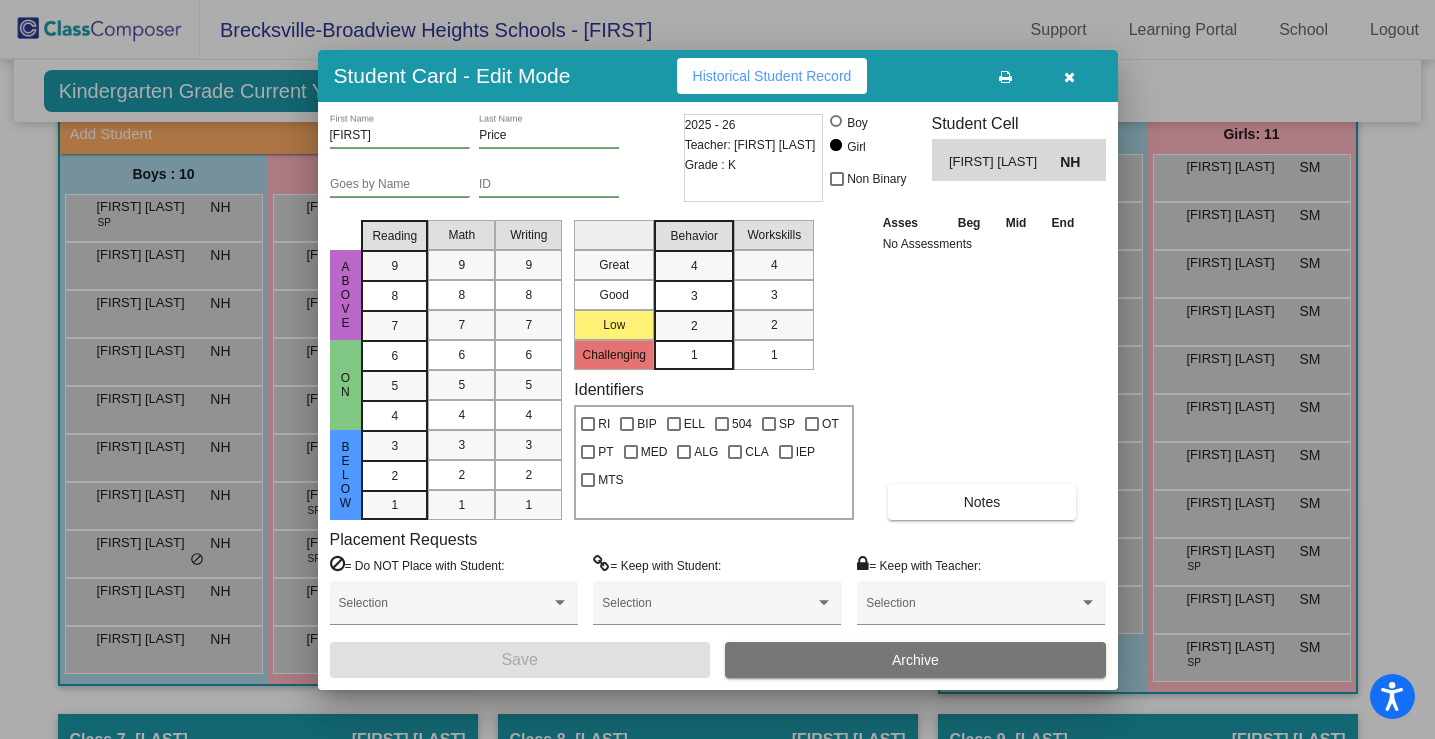 click on "Historical Student Record" at bounding box center (772, 76) 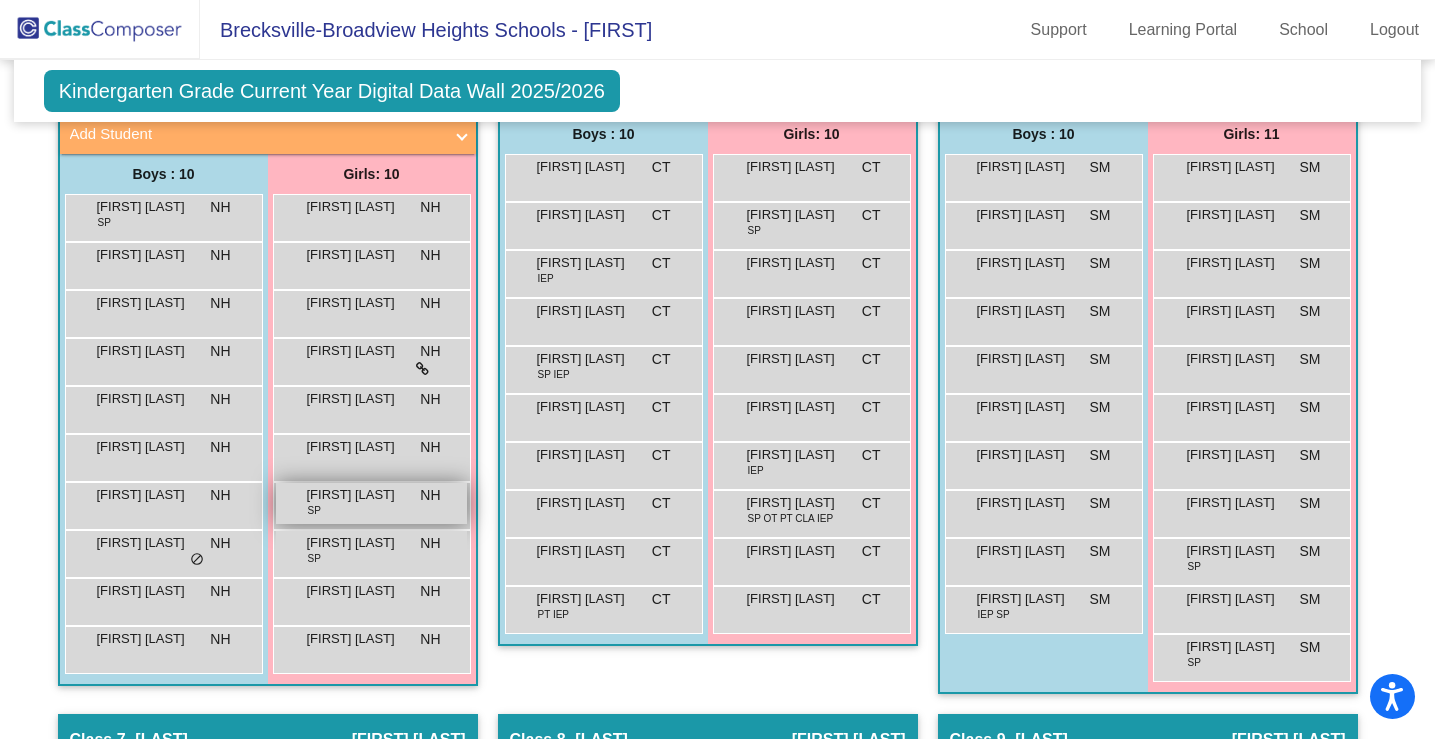 click on "[FIRST] [LAST] SP NH lock do_not_disturb_alt" at bounding box center (371, 503) 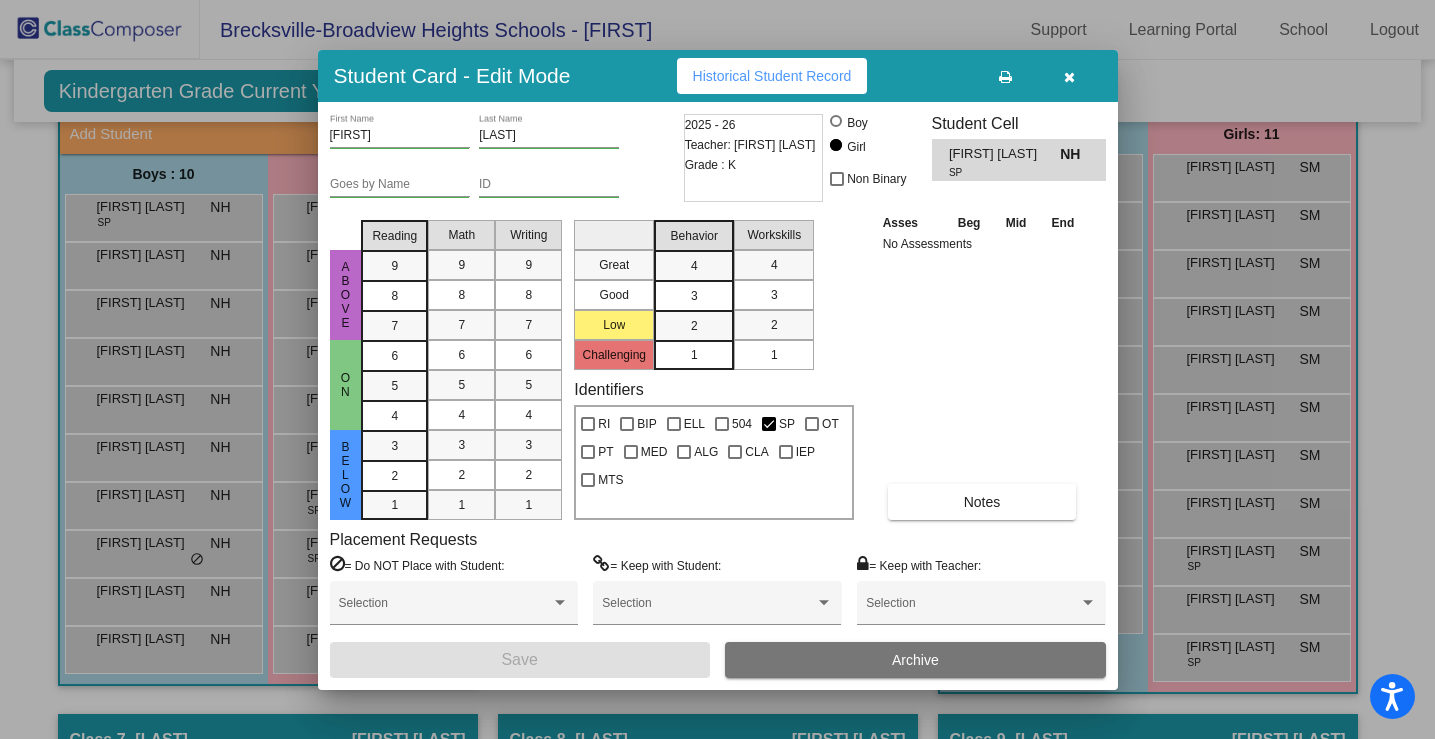 click on "Historical Student Record" at bounding box center [772, 76] 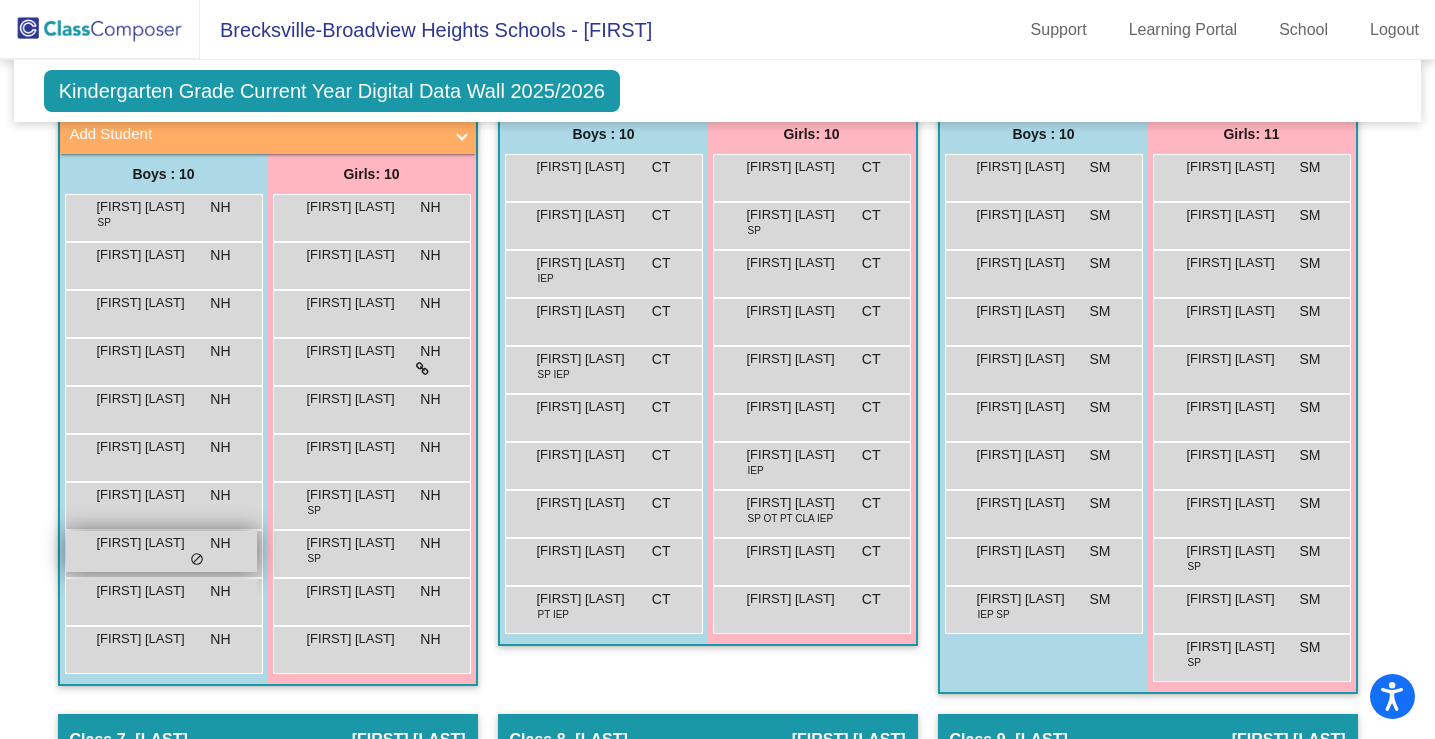 click on "NH" at bounding box center (220, 543) 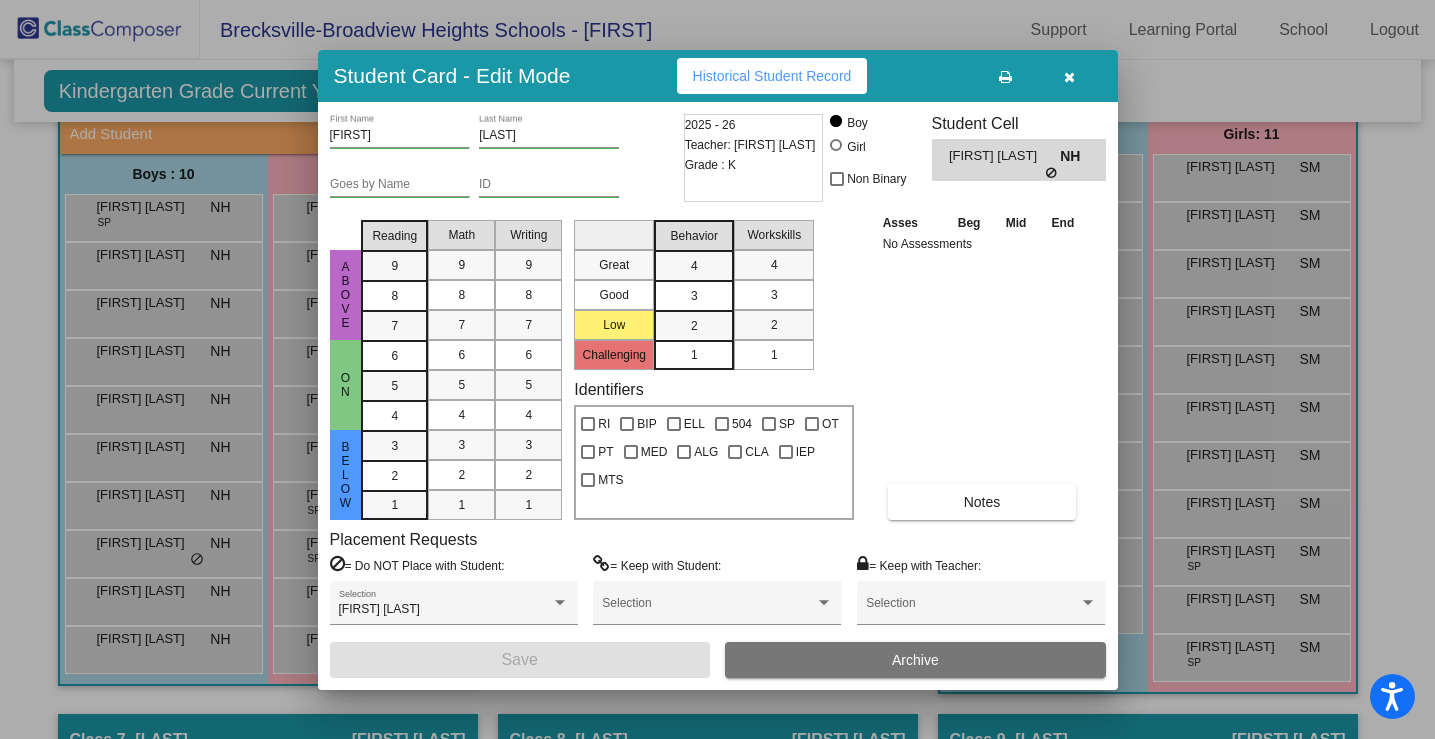 click on "Historical Student Record" at bounding box center [772, 76] 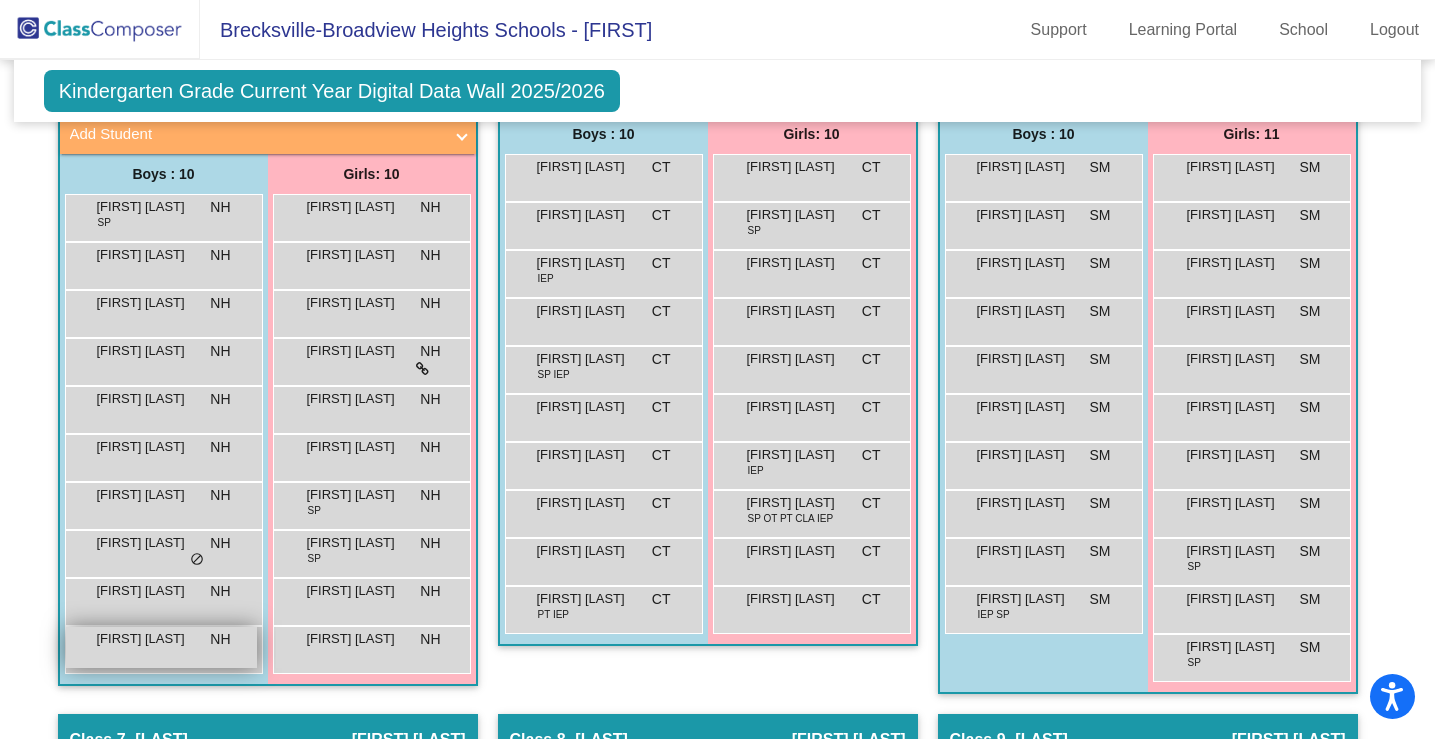 click on "[FIRST] [LAST]" at bounding box center [147, 639] 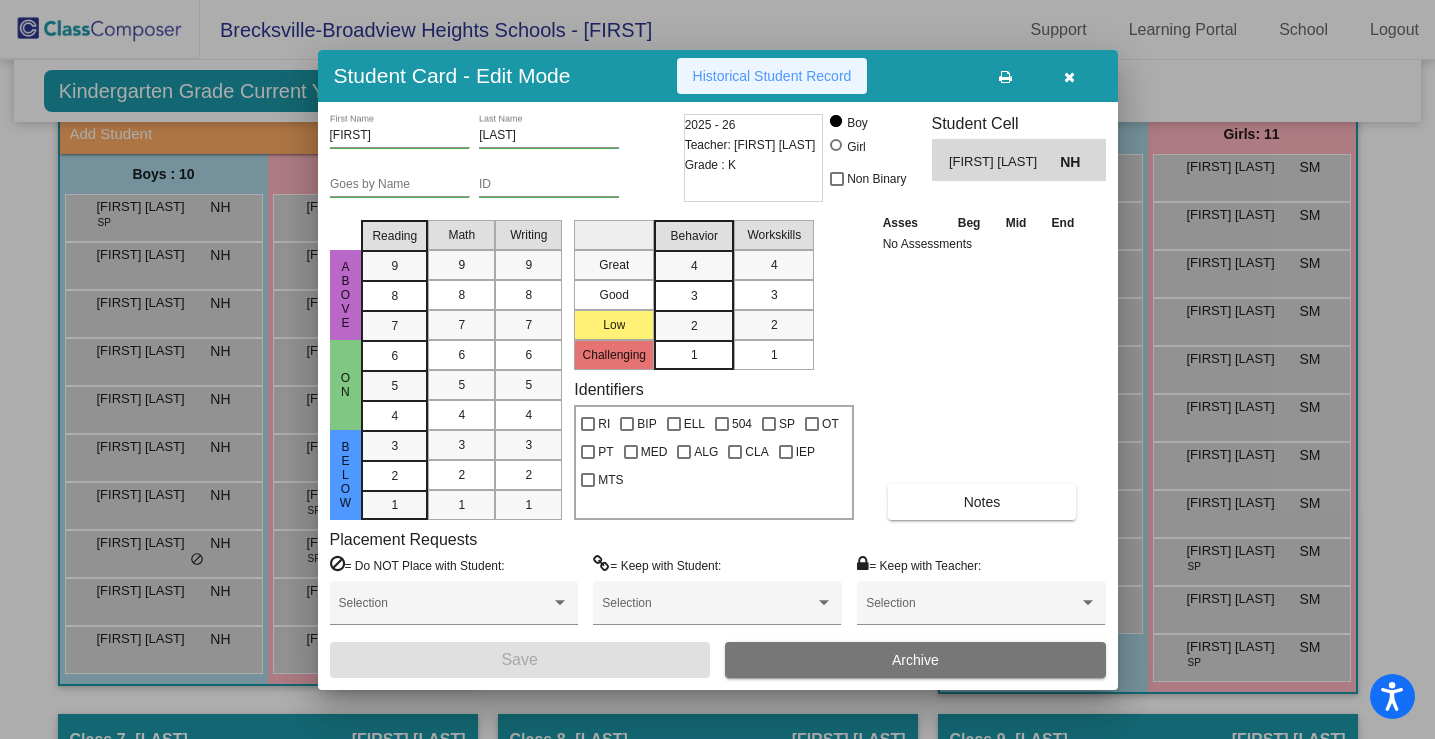 click on "Historical Student Record" at bounding box center [772, 76] 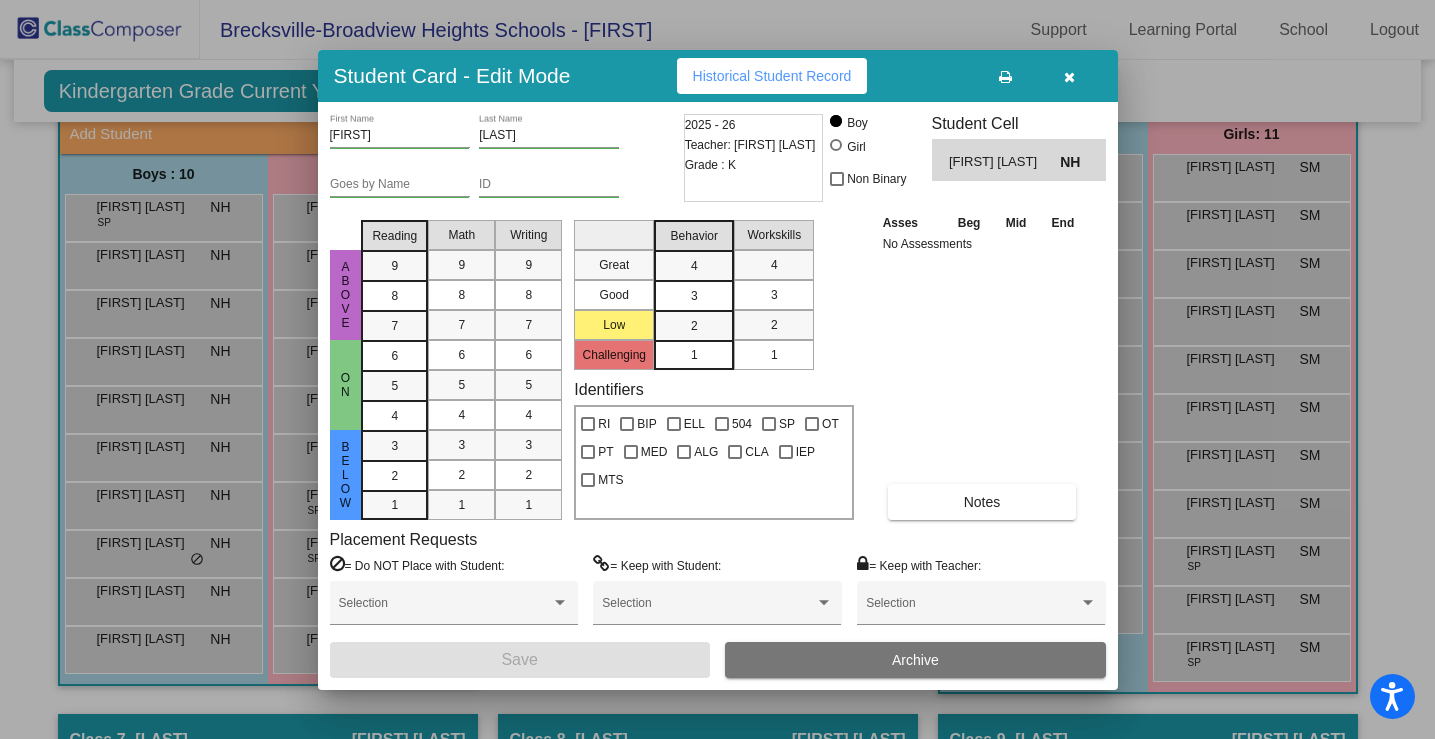 click at bounding box center [1069, 77] 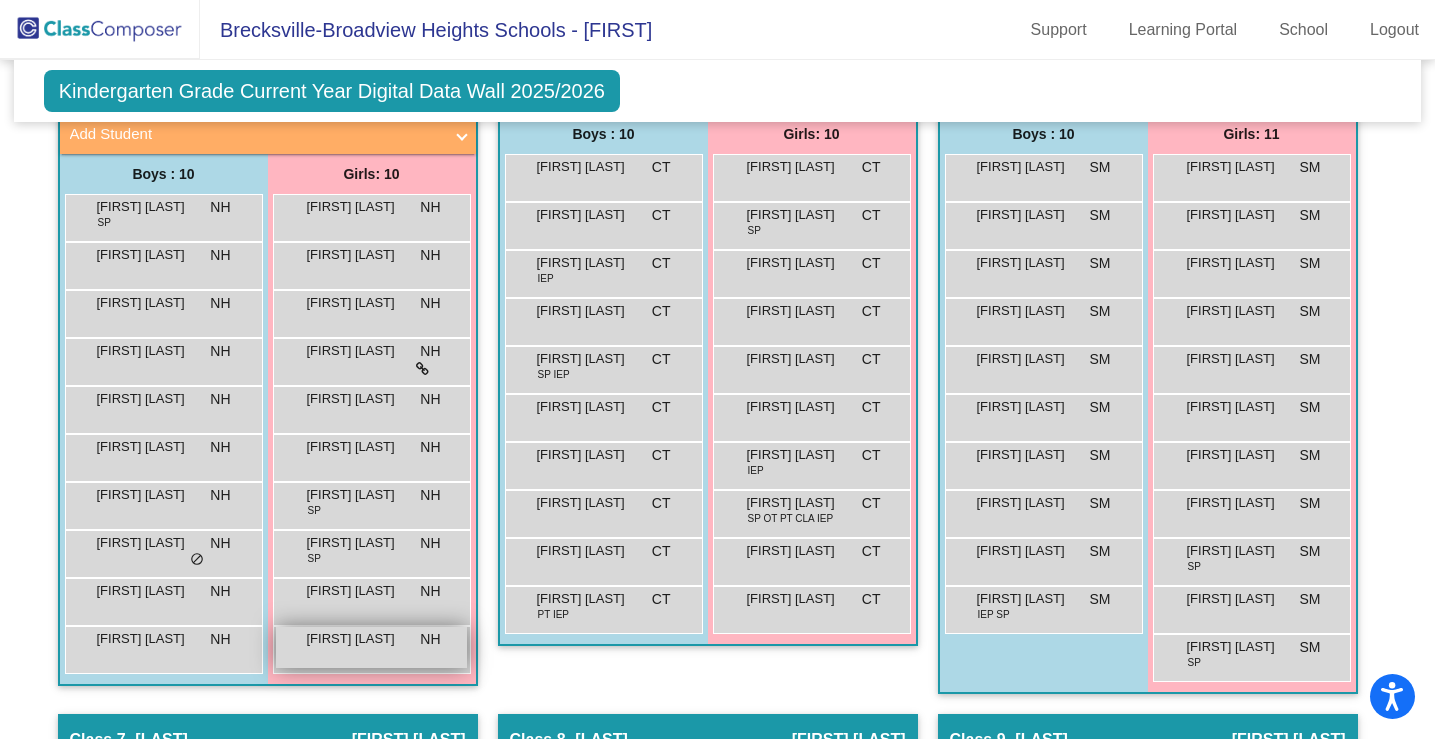 click on "[FIRST] [LAST] NH lock do_not_disturb_alt" at bounding box center (371, 647) 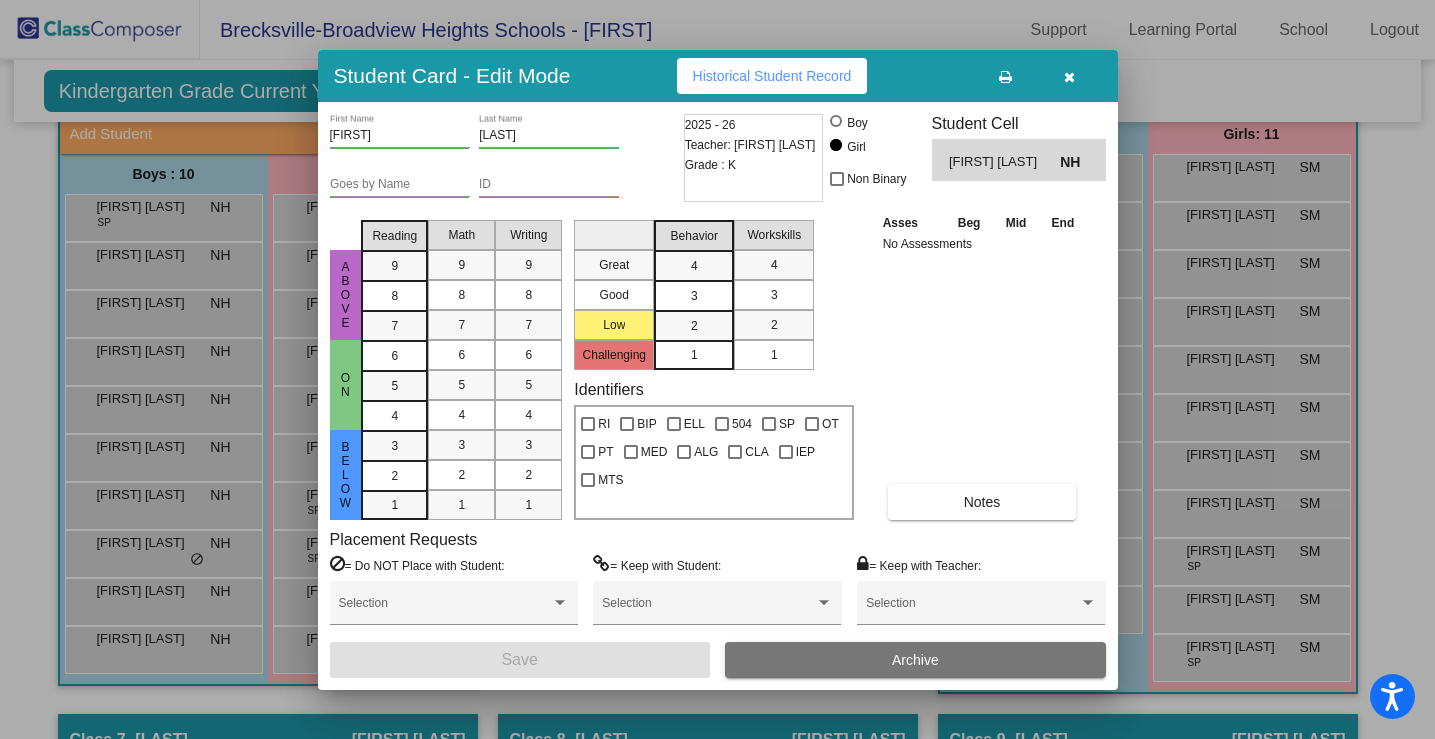 click on "Historical Student Record" at bounding box center [772, 76] 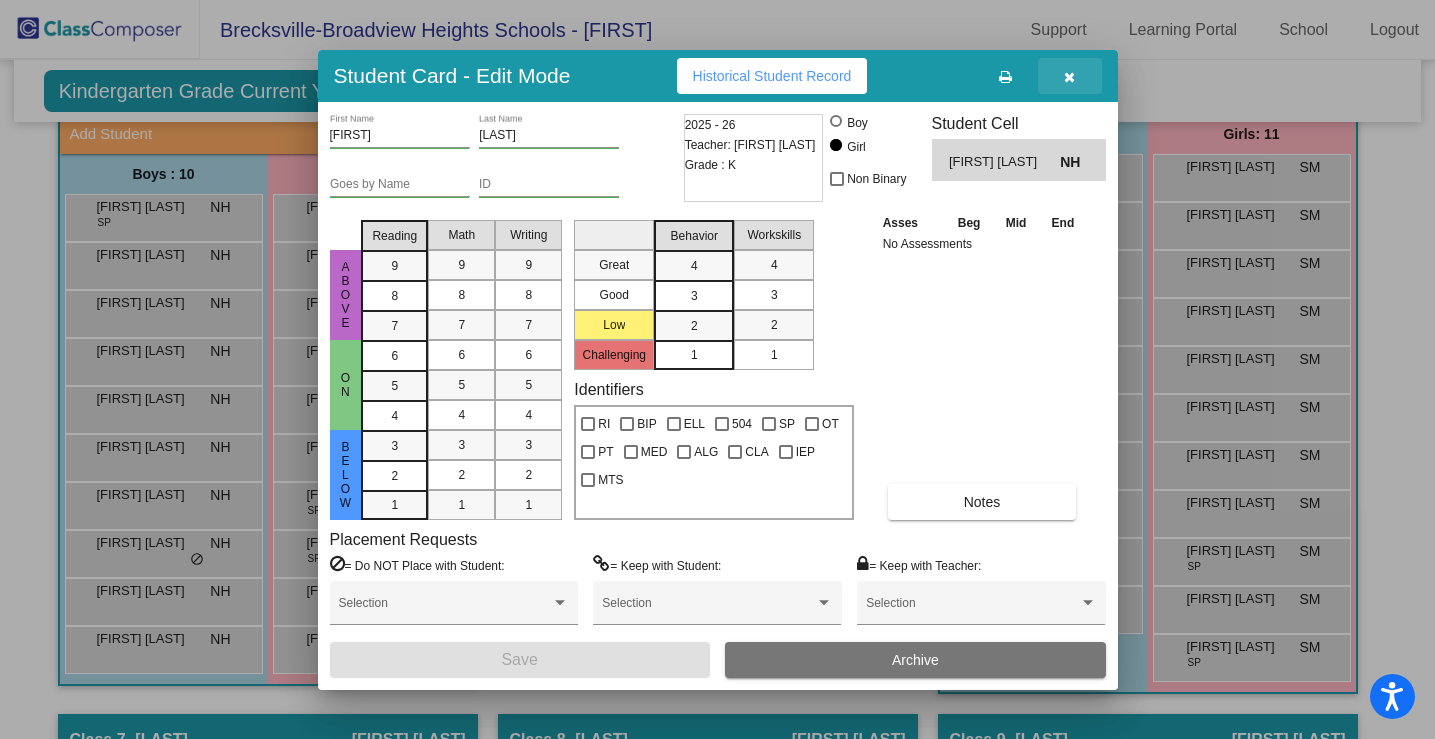 click at bounding box center (1069, 77) 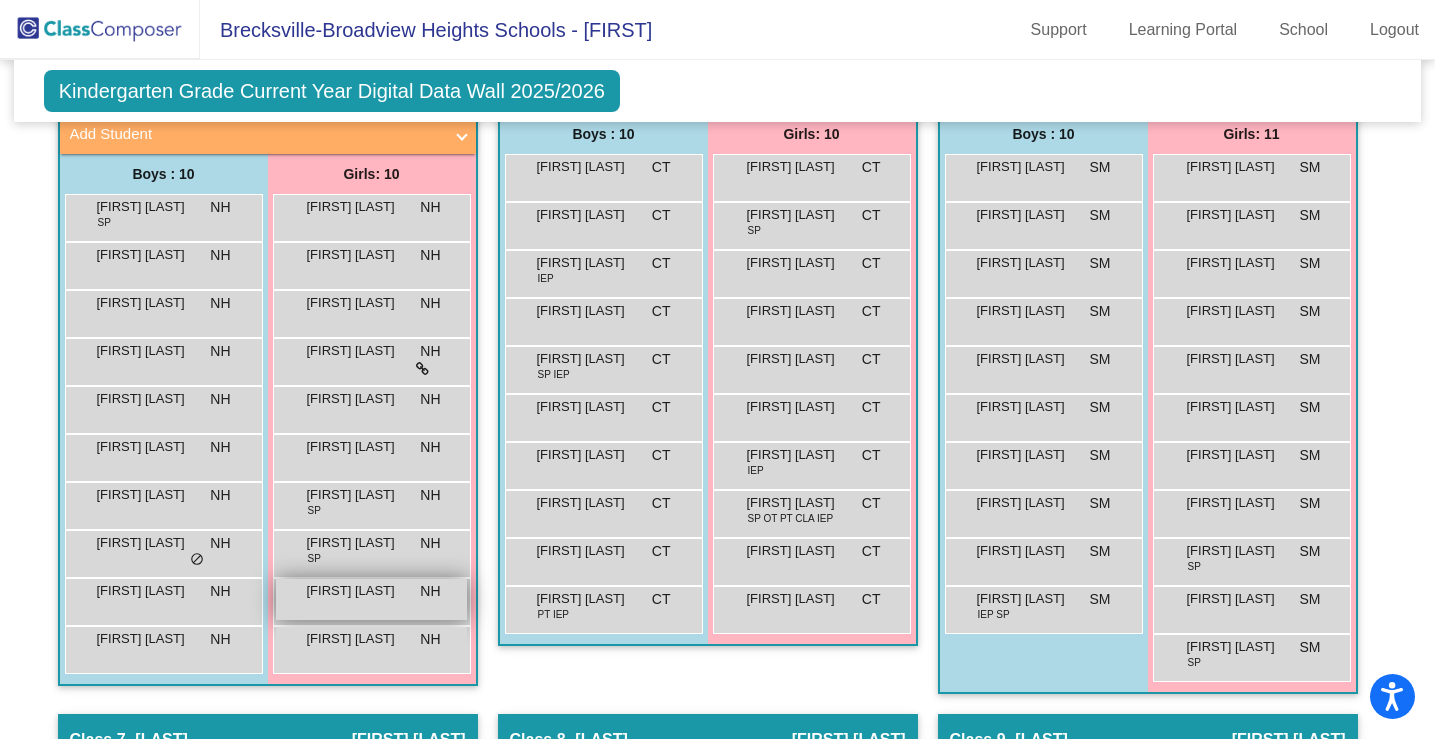 click on "[FIRST] [LAST]" at bounding box center (357, 591) 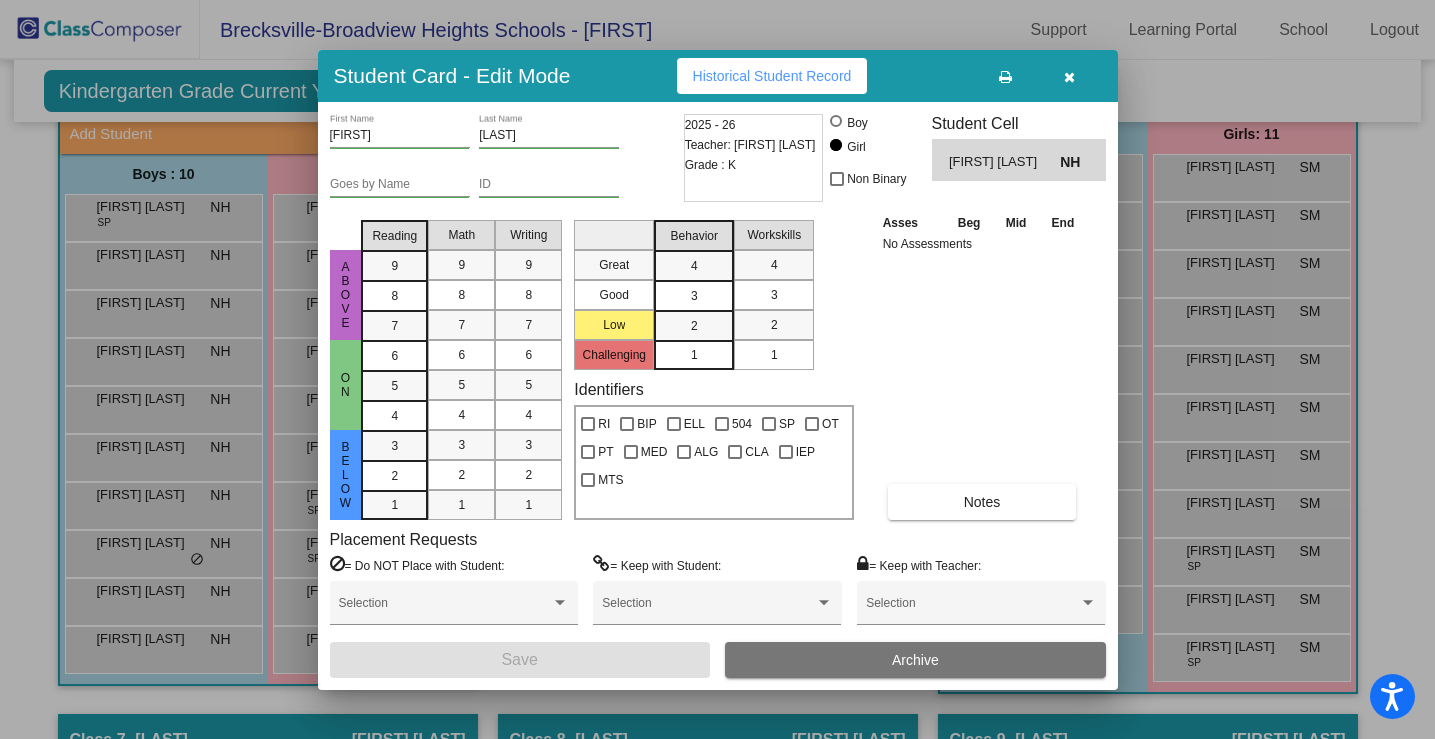 click on "Historical Student Record" at bounding box center (772, 76) 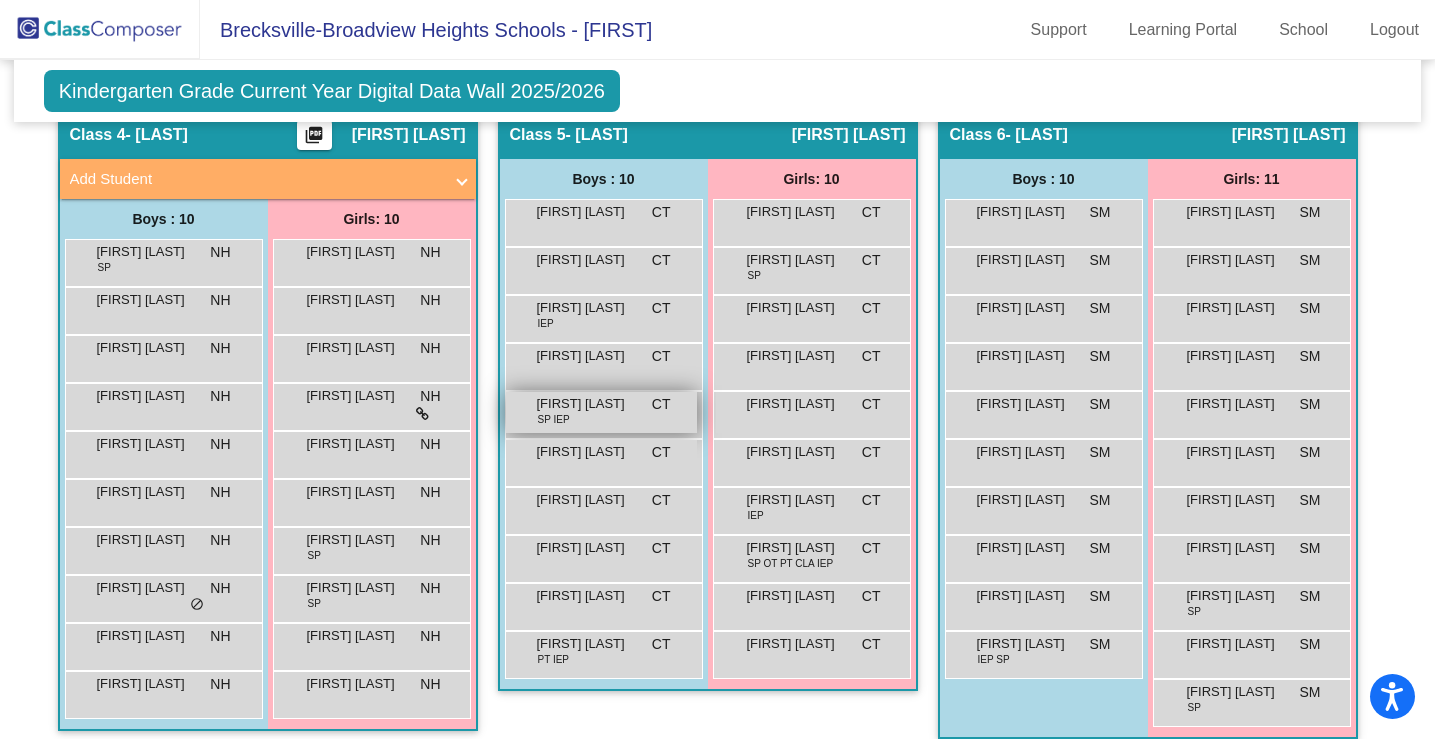 scroll, scrollTop: 1358, scrollLeft: 0, axis: vertical 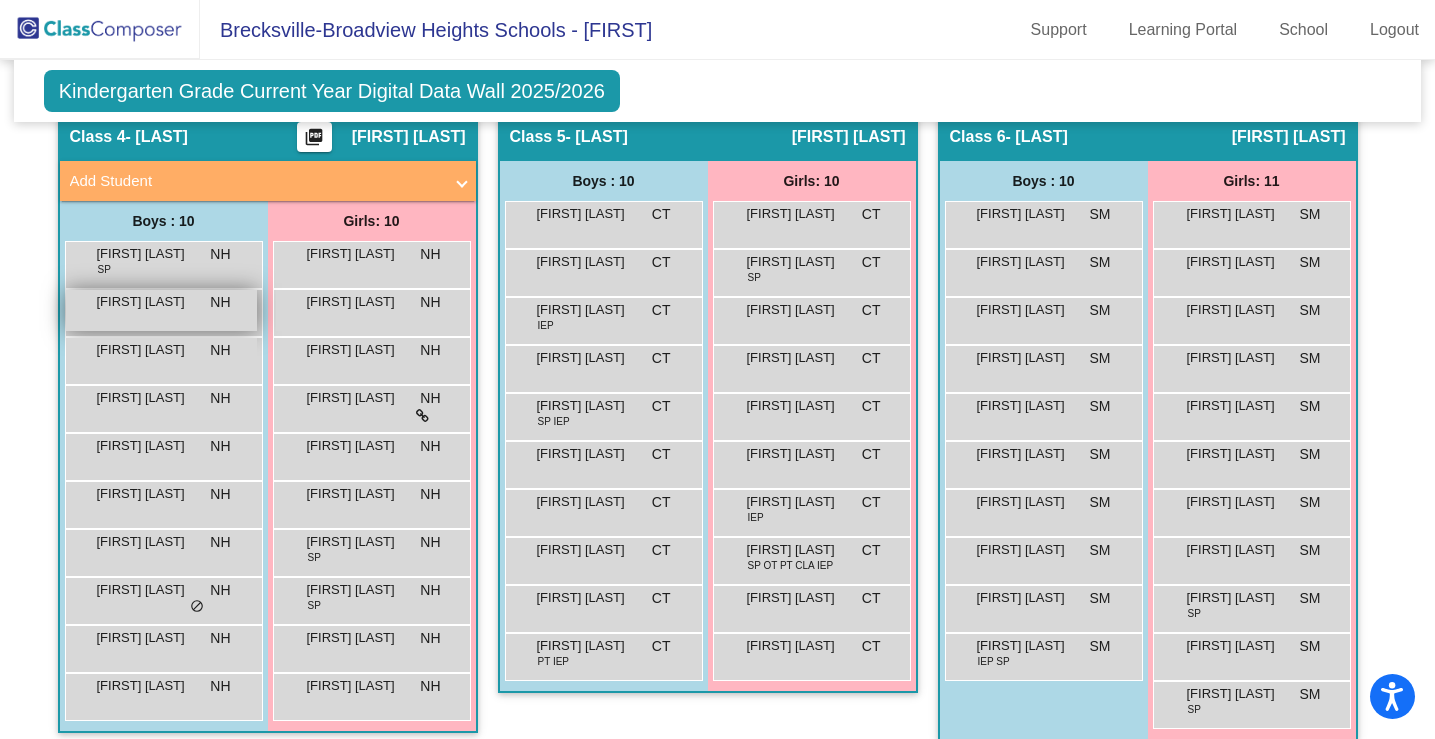 click on "[FIRST] [LAST] NH lock do_not_disturb_alt" at bounding box center [161, 310] 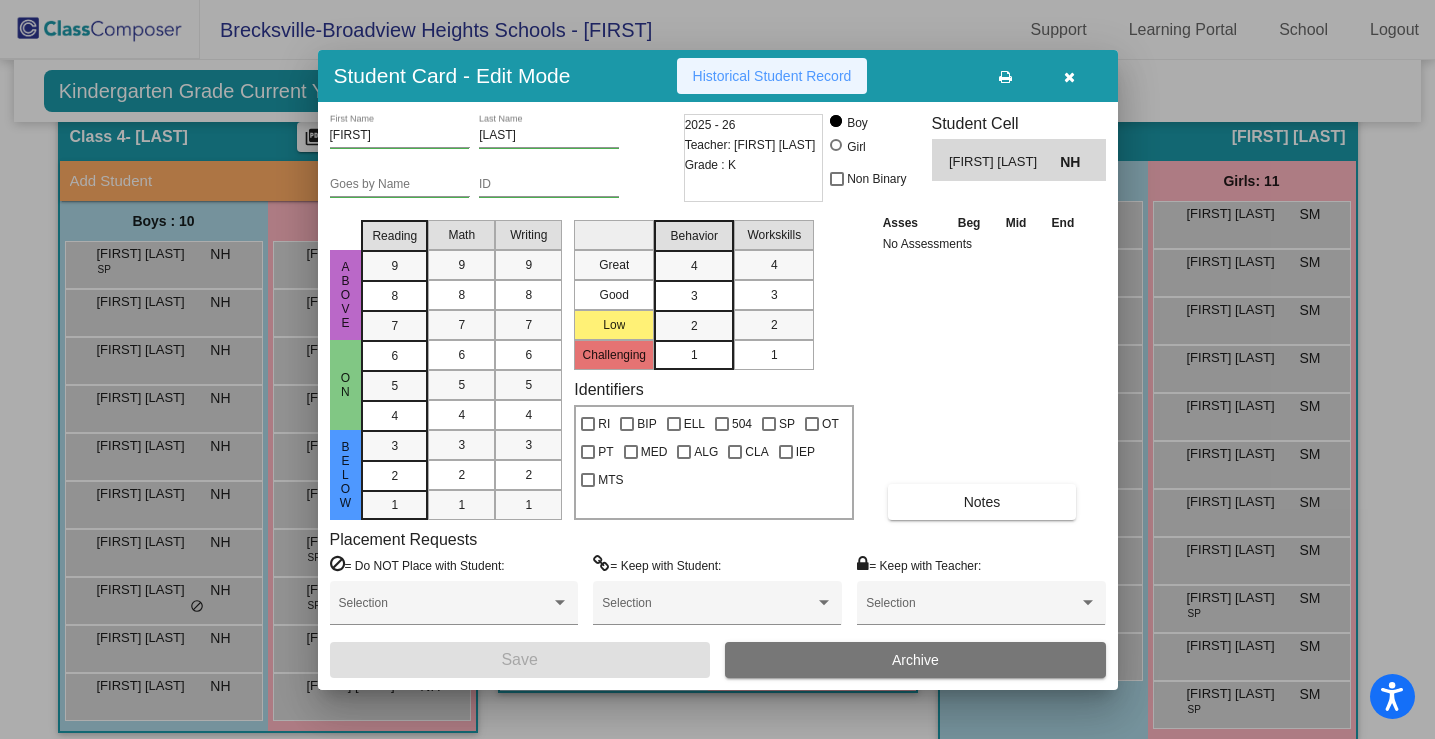 click on "Historical Student Record" at bounding box center (772, 76) 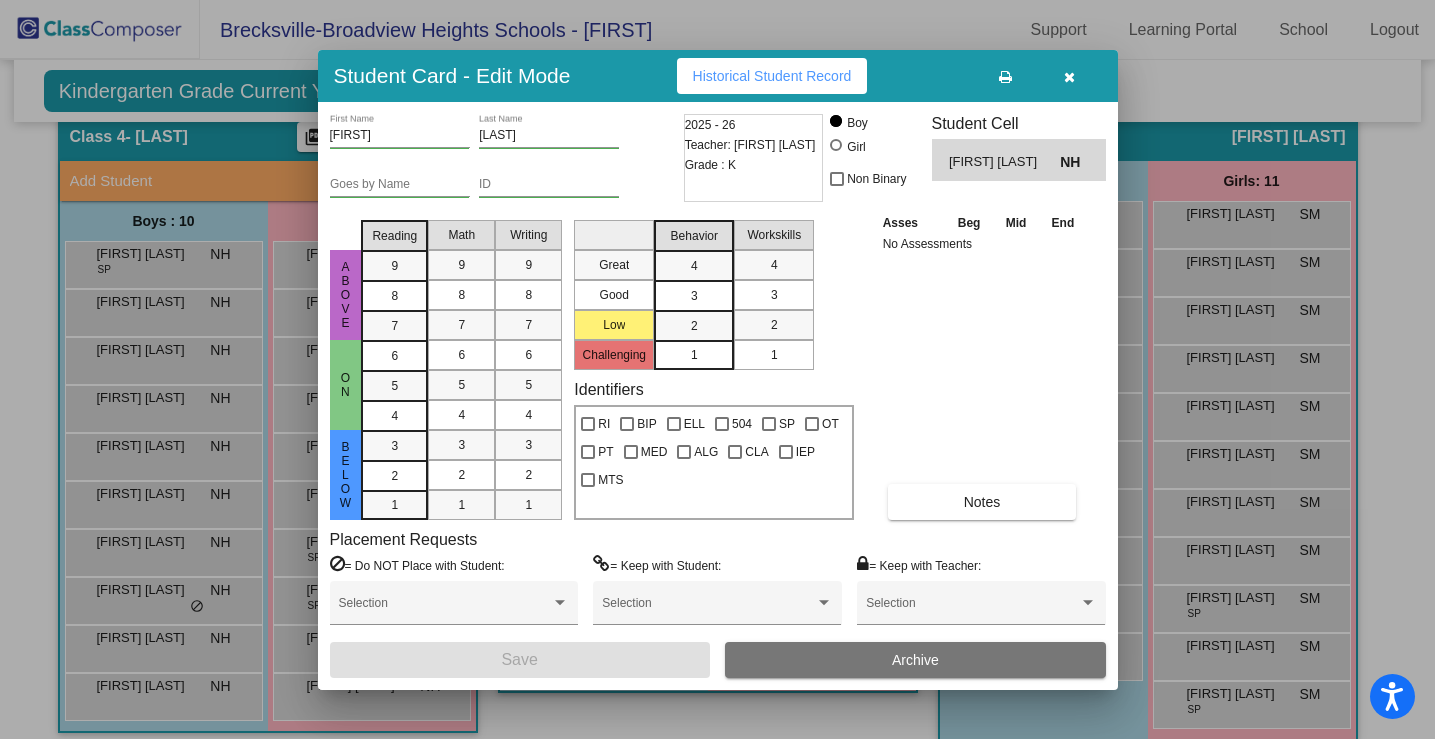 click at bounding box center [717, 369] 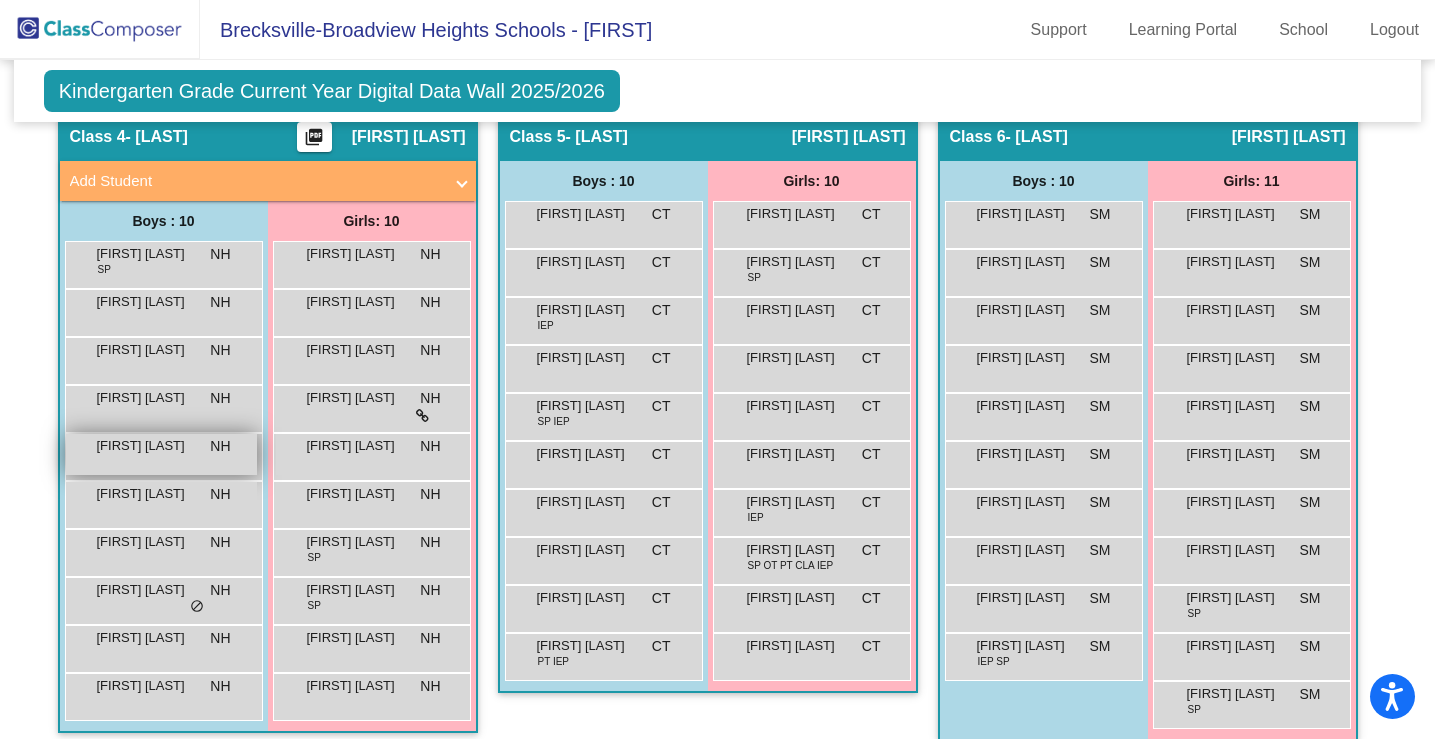 click on "[FIRST] [LAST]" at bounding box center [147, 446] 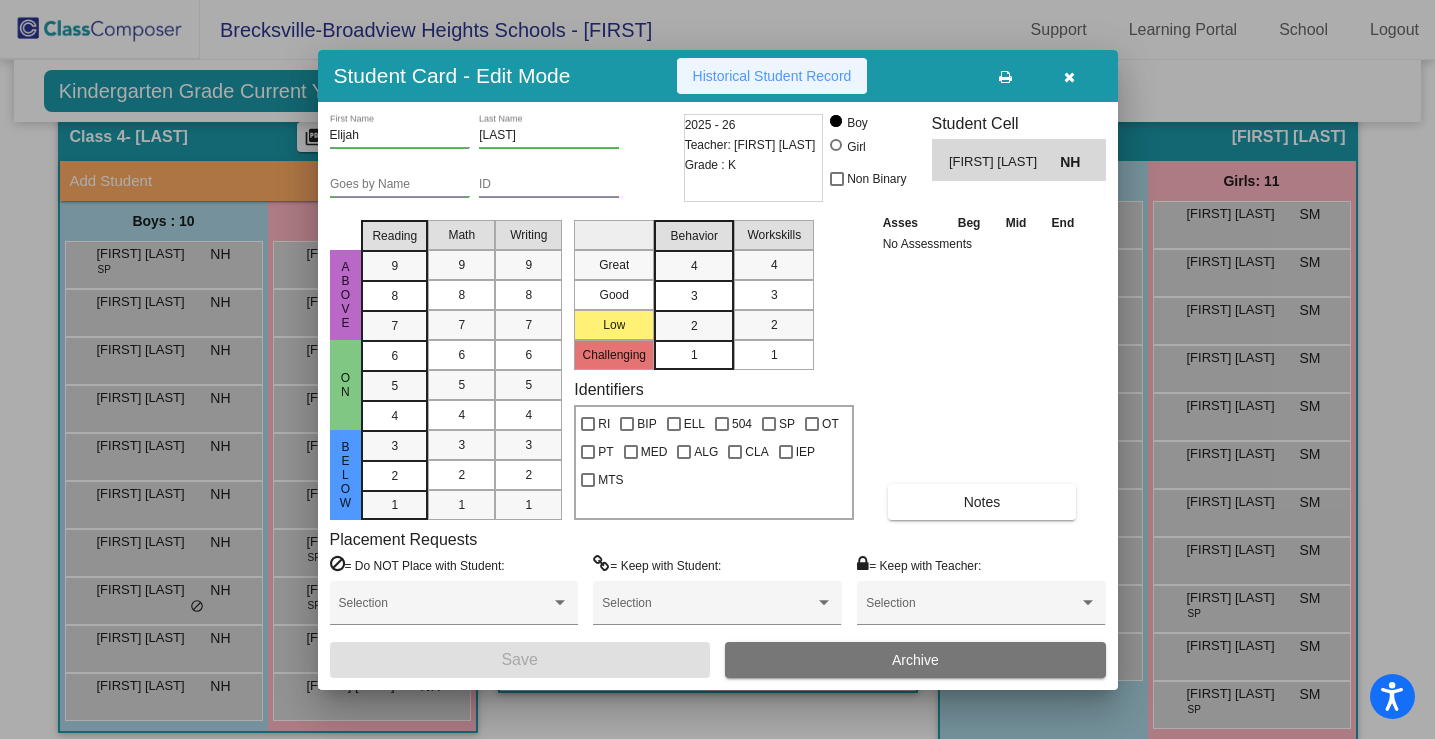 click on "Historical Student Record" at bounding box center [772, 76] 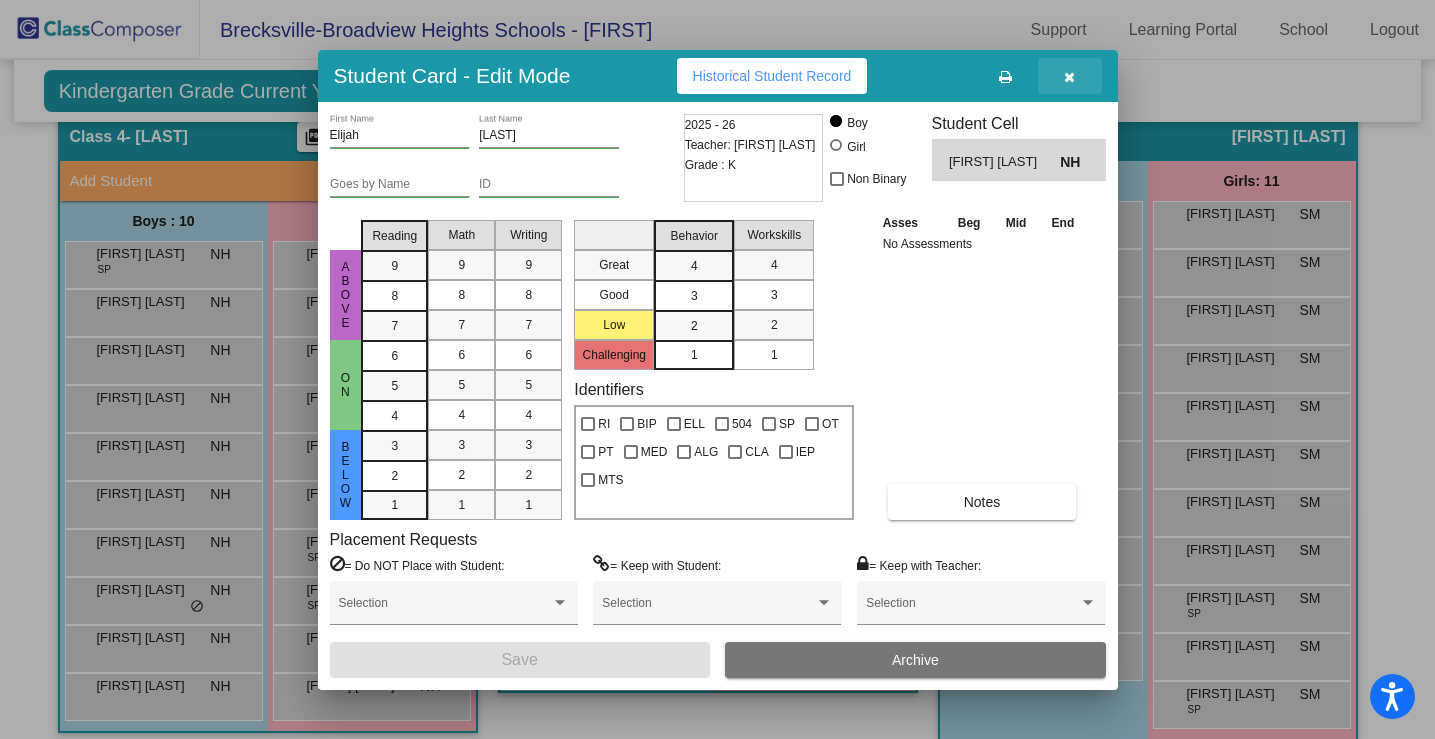 click at bounding box center [1069, 77] 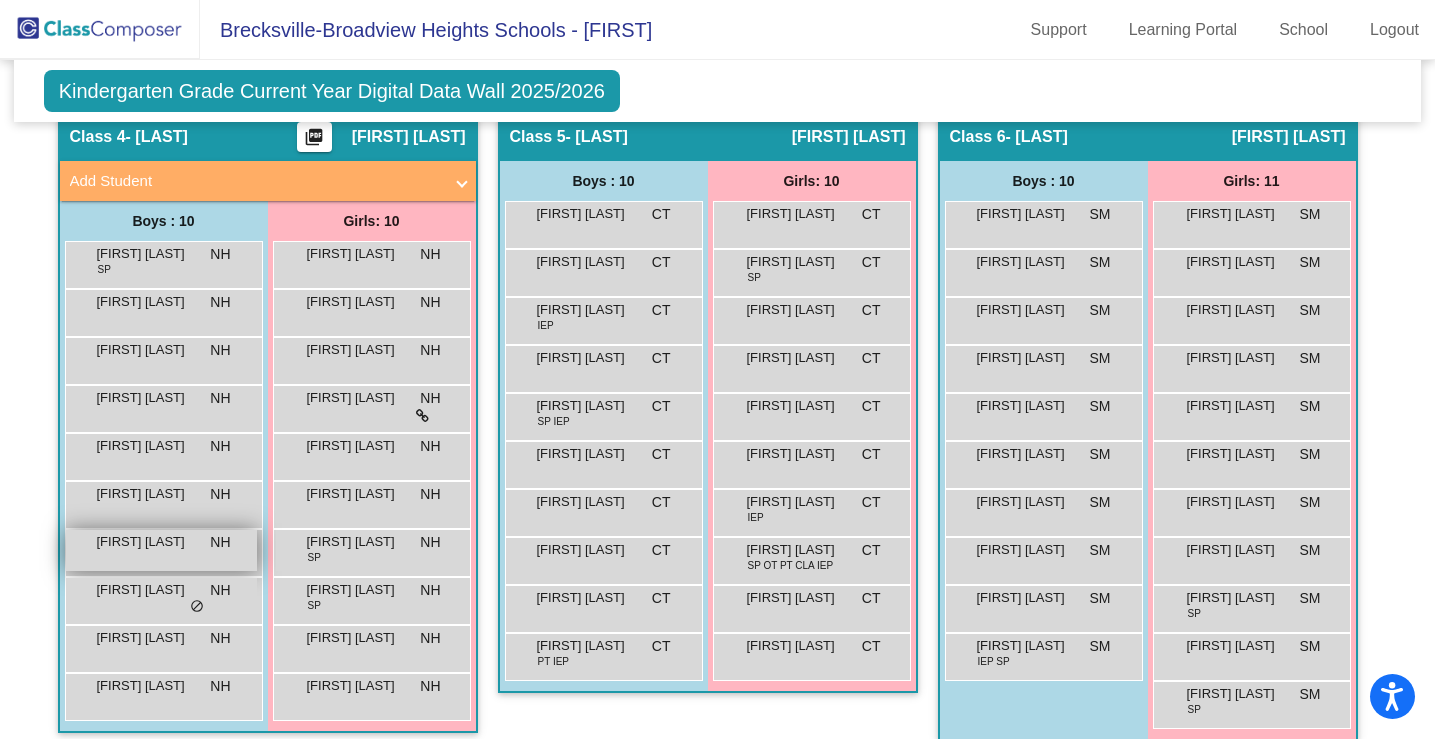 click on "[FIRST] [LAST]" at bounding box center [147, 542] 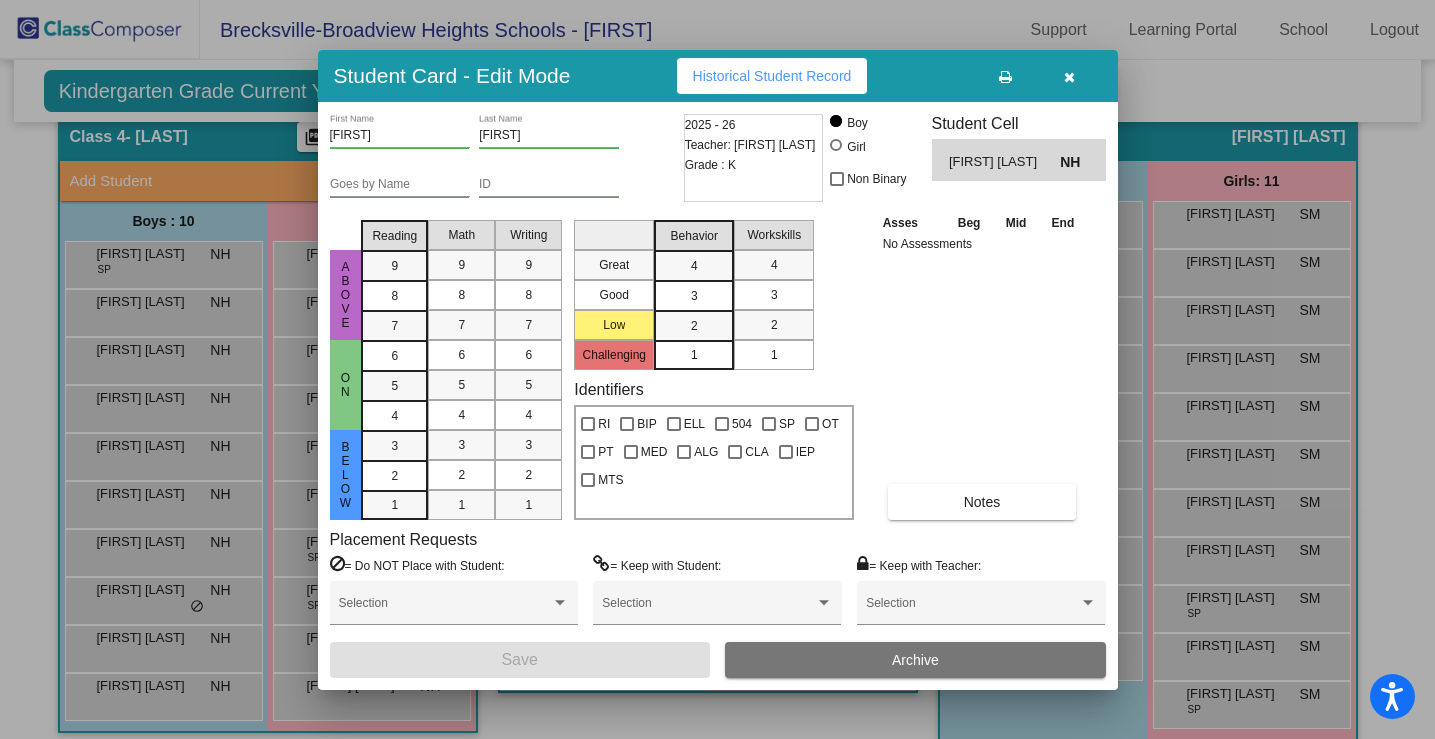 click on "Historical Student Record" at bounding box center (772, 76) 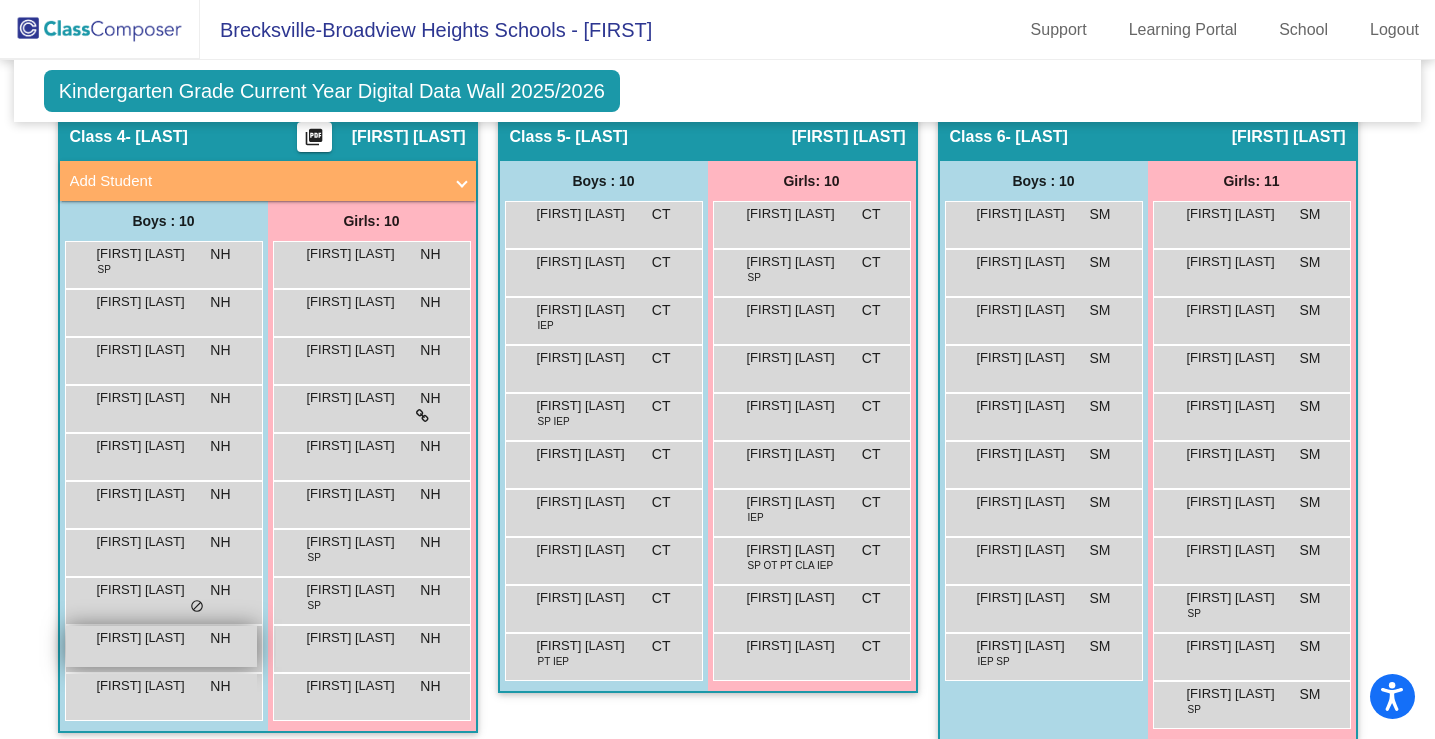 click on "[FIRST] [LAST]" at bounding box center (147, 638) 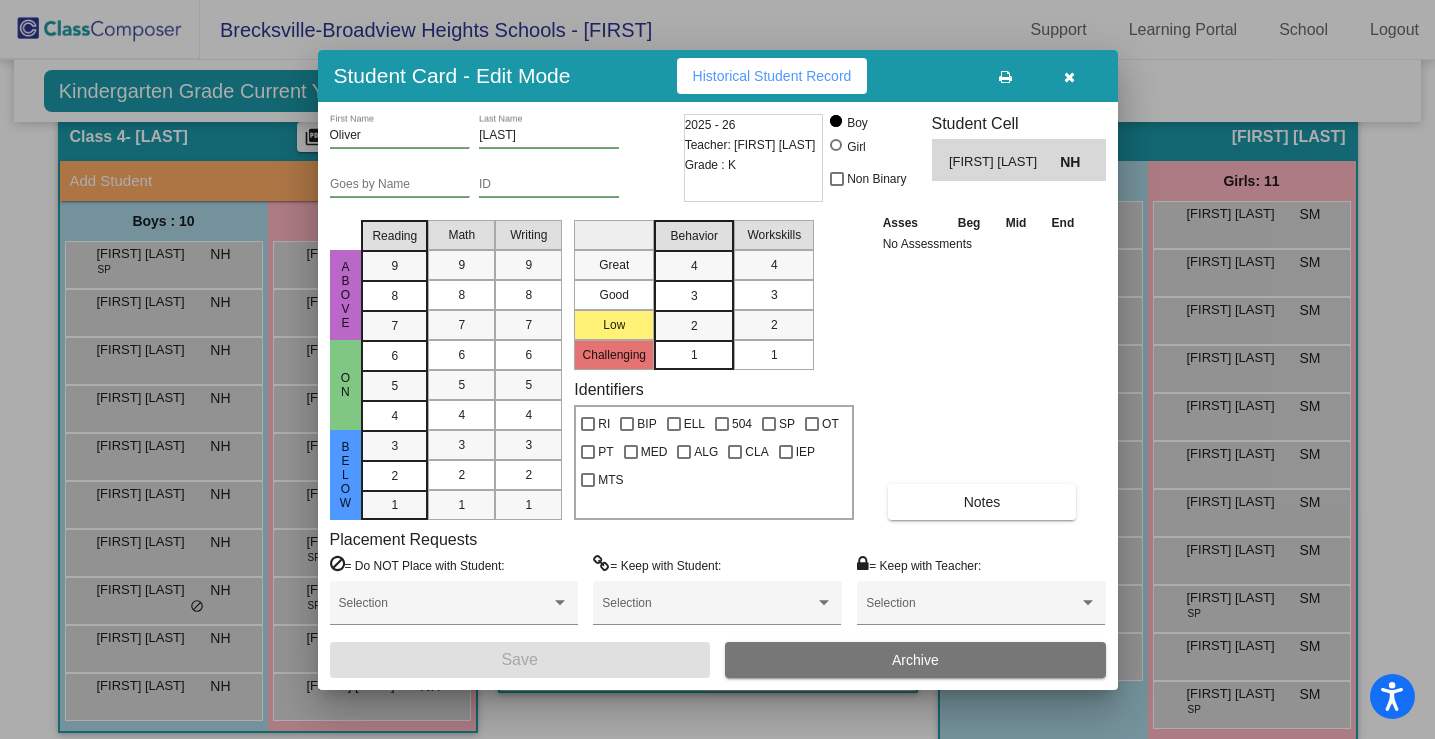 click on "Historical Student Record" at bounding box center (772, 76) 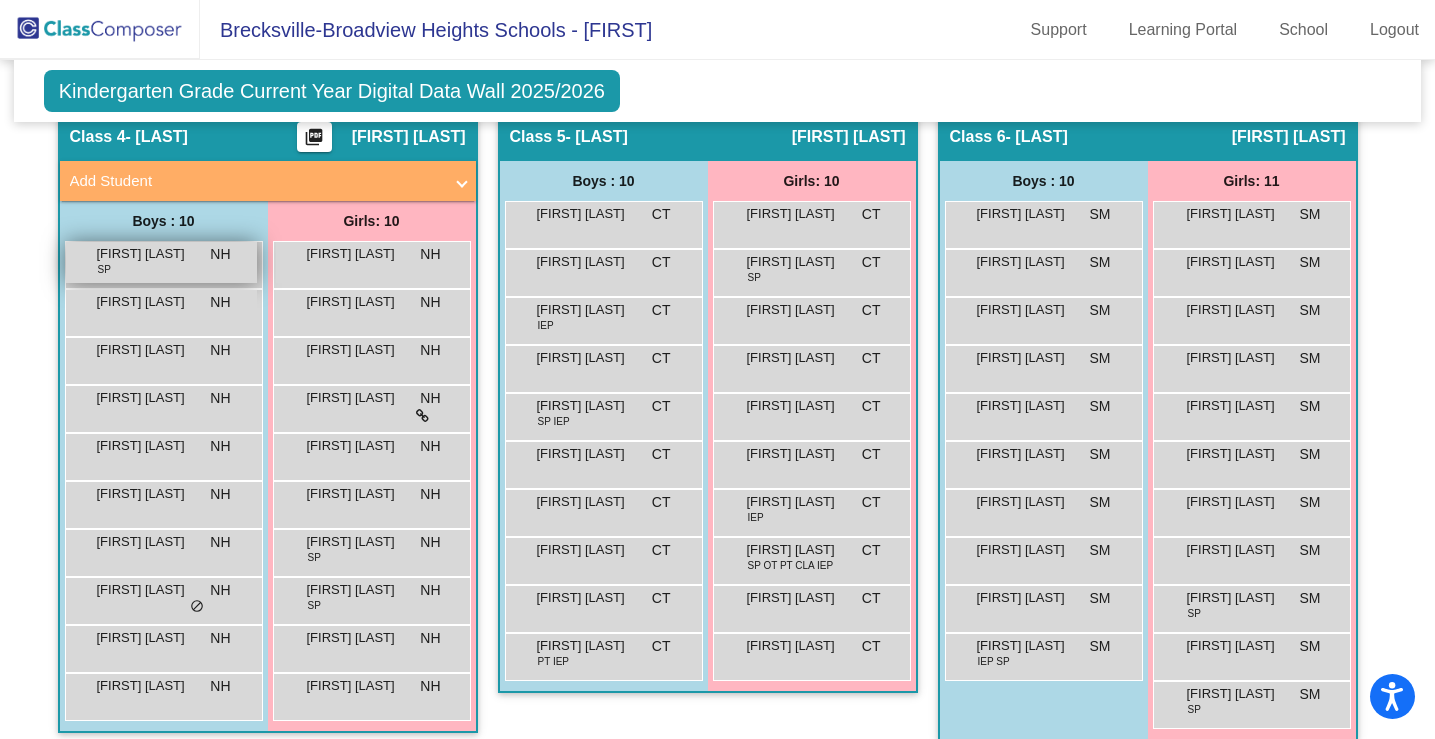 click on "[FIRST] [LAST] SP NH lock do_not_disturb_alt" at bounding box center (161, 262) 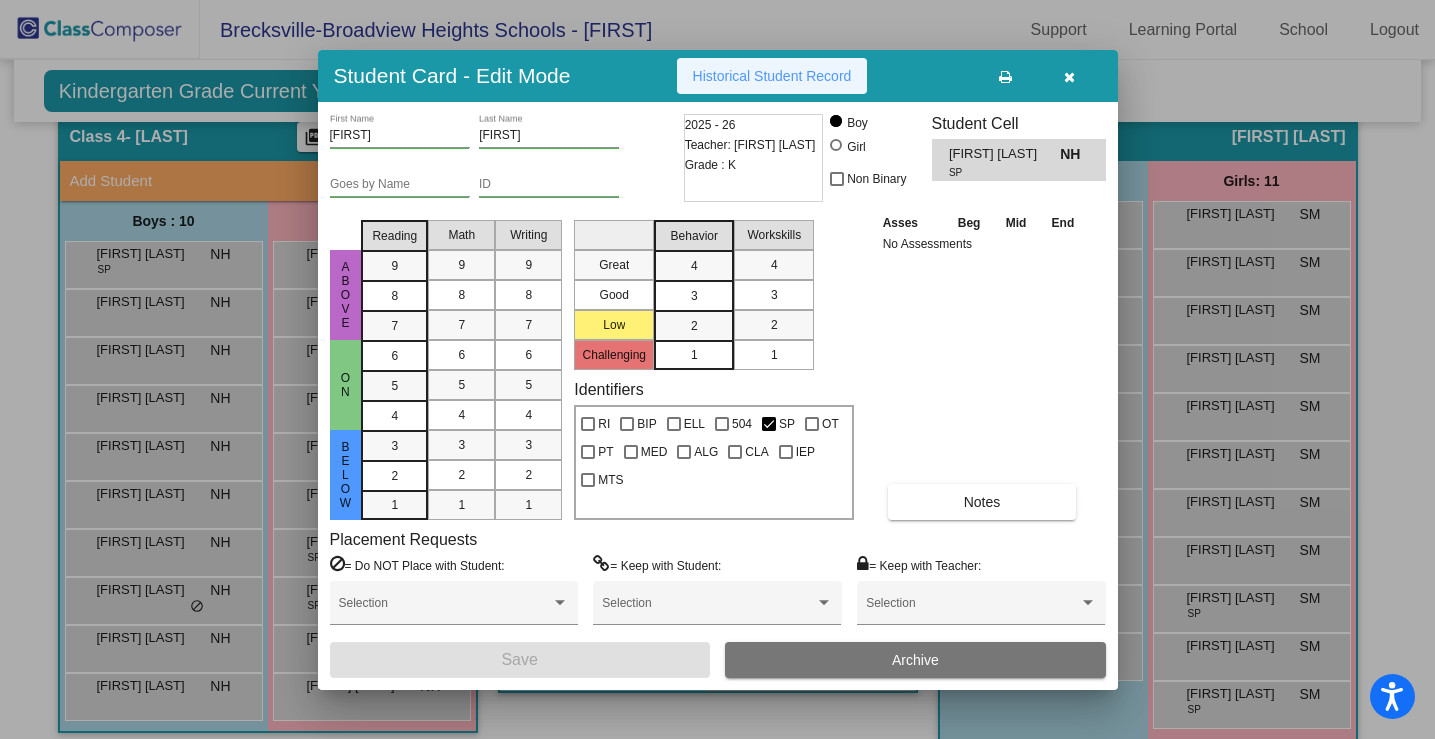 click on "Historical Student Record" at bounding box center (772, 76) 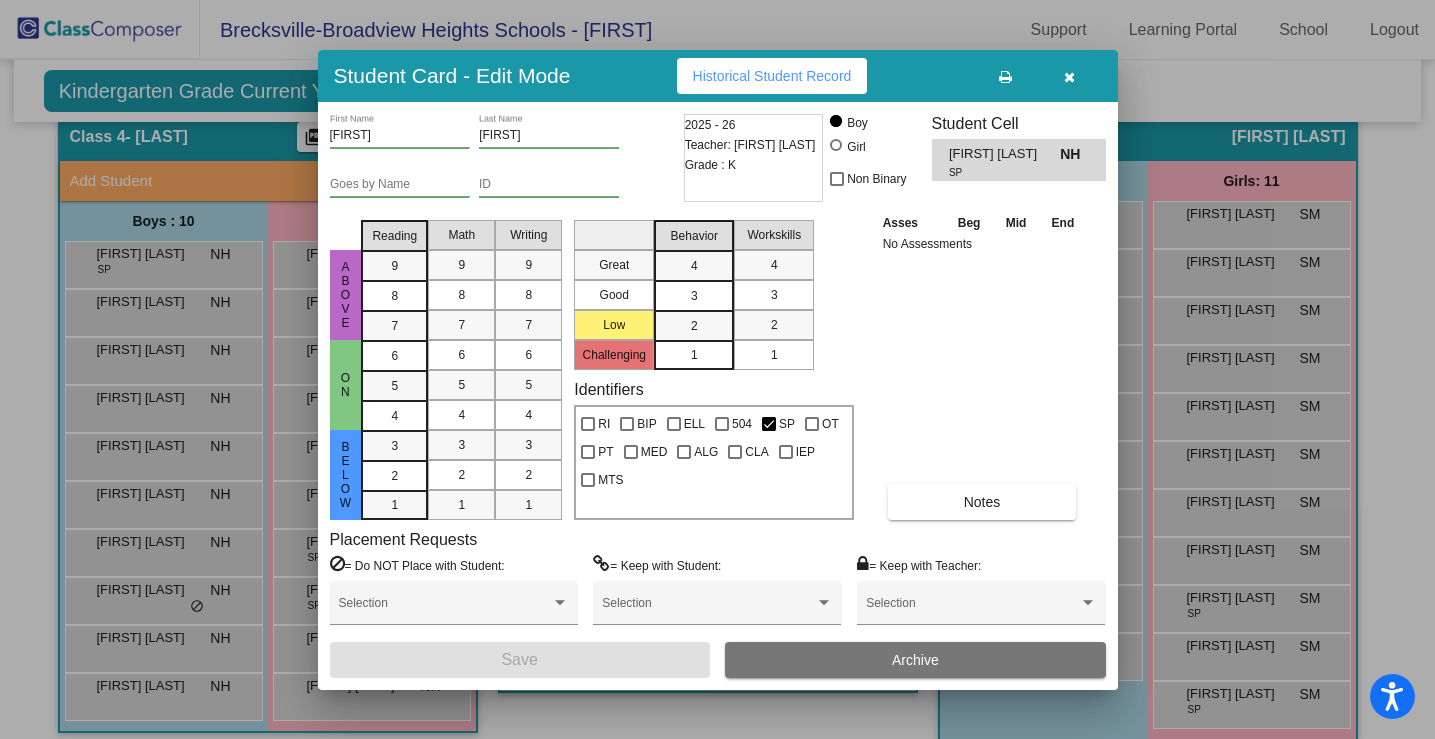 click on "Student Card - Edit Mode   Historical Student Record" at bounding box center [718, 76] 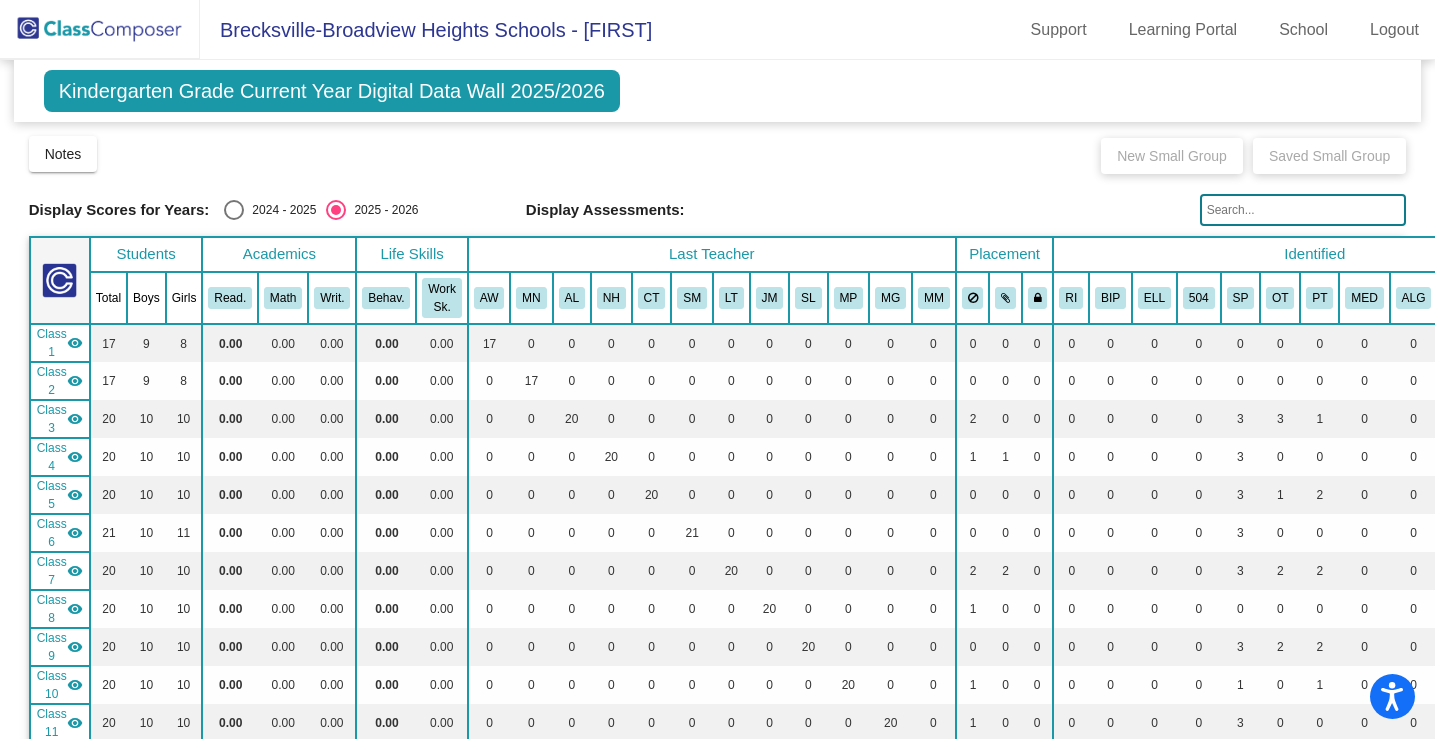 scroll, scrollTop: 0, scrollLeft: 0, axis: both 